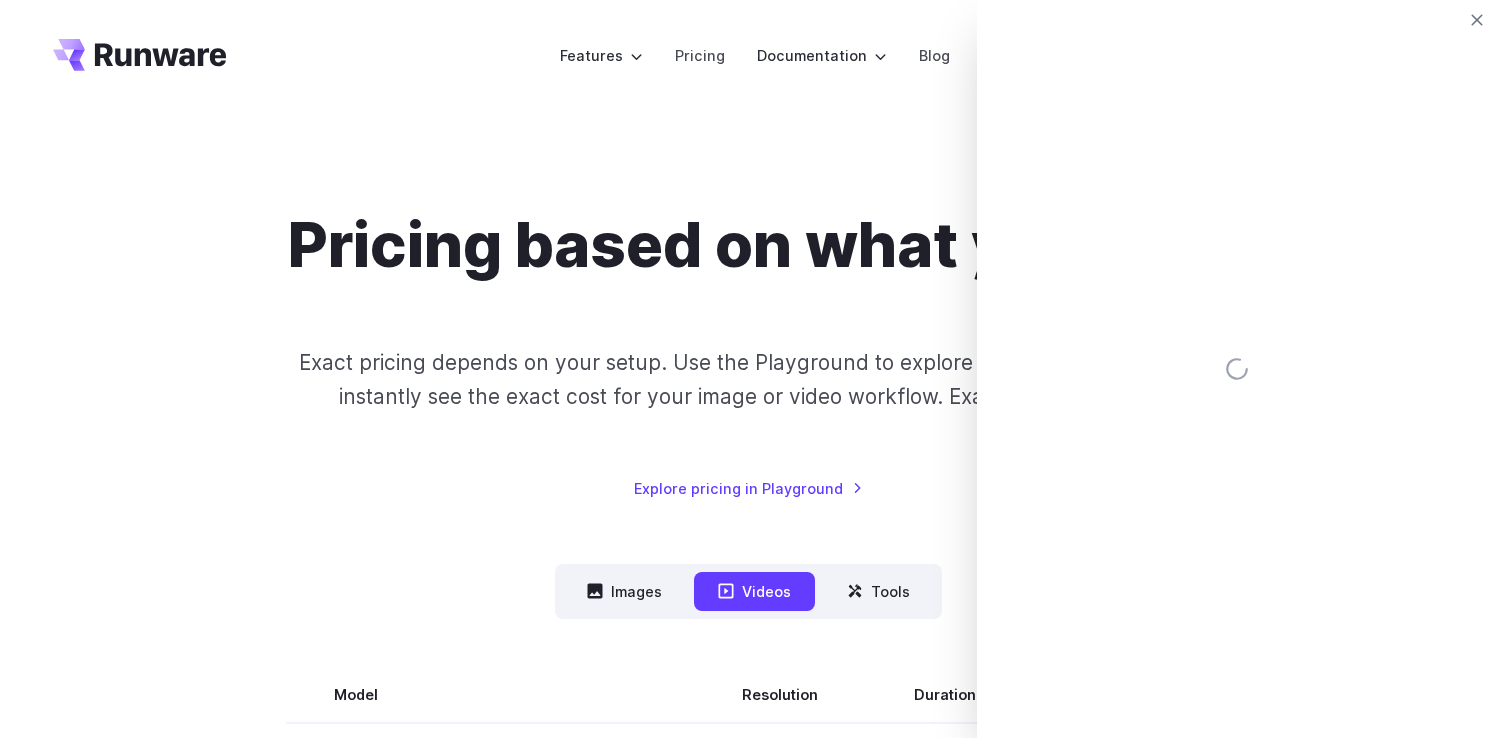 scroll, scrollTop: 0, scrollLeft: 0, axis: both 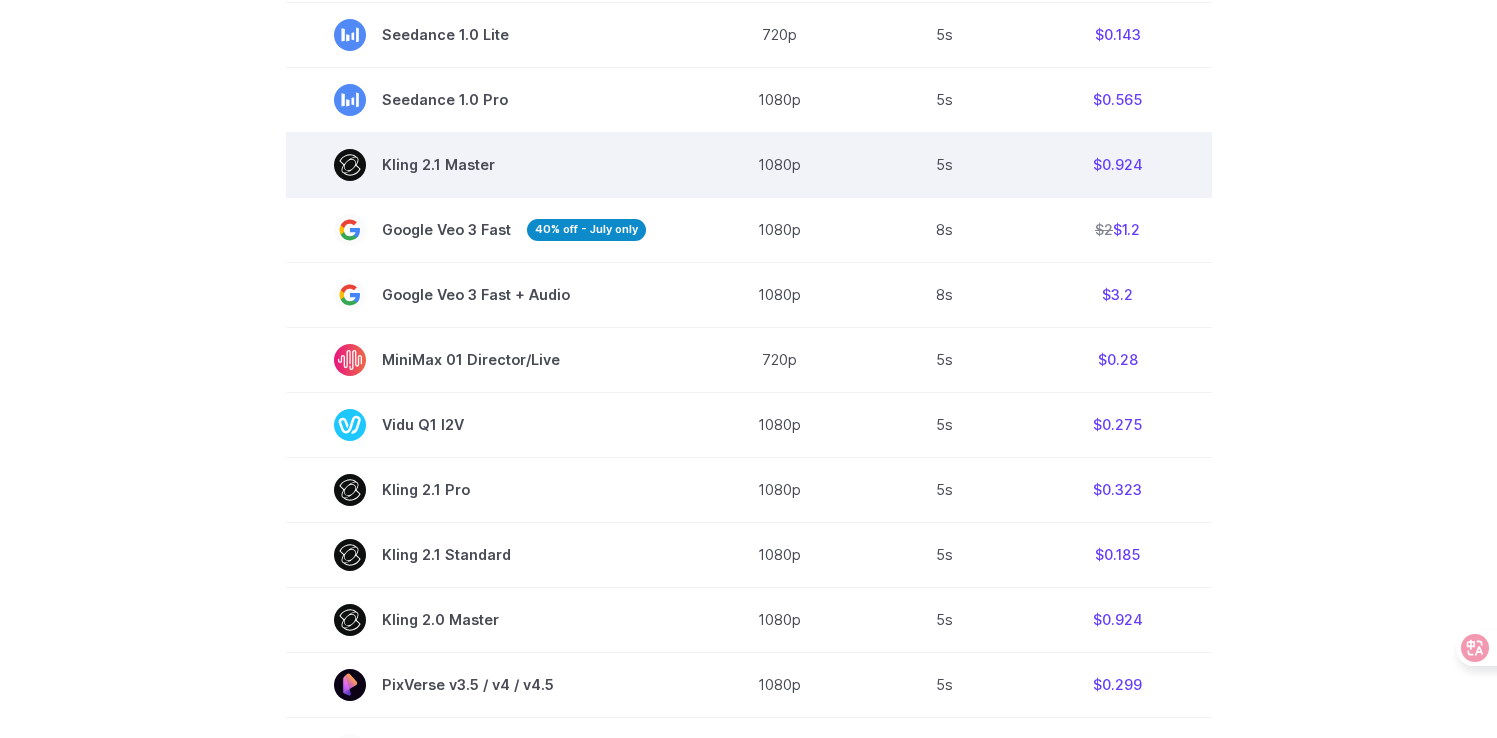 click on "5s" at bounding box center [945, 164] 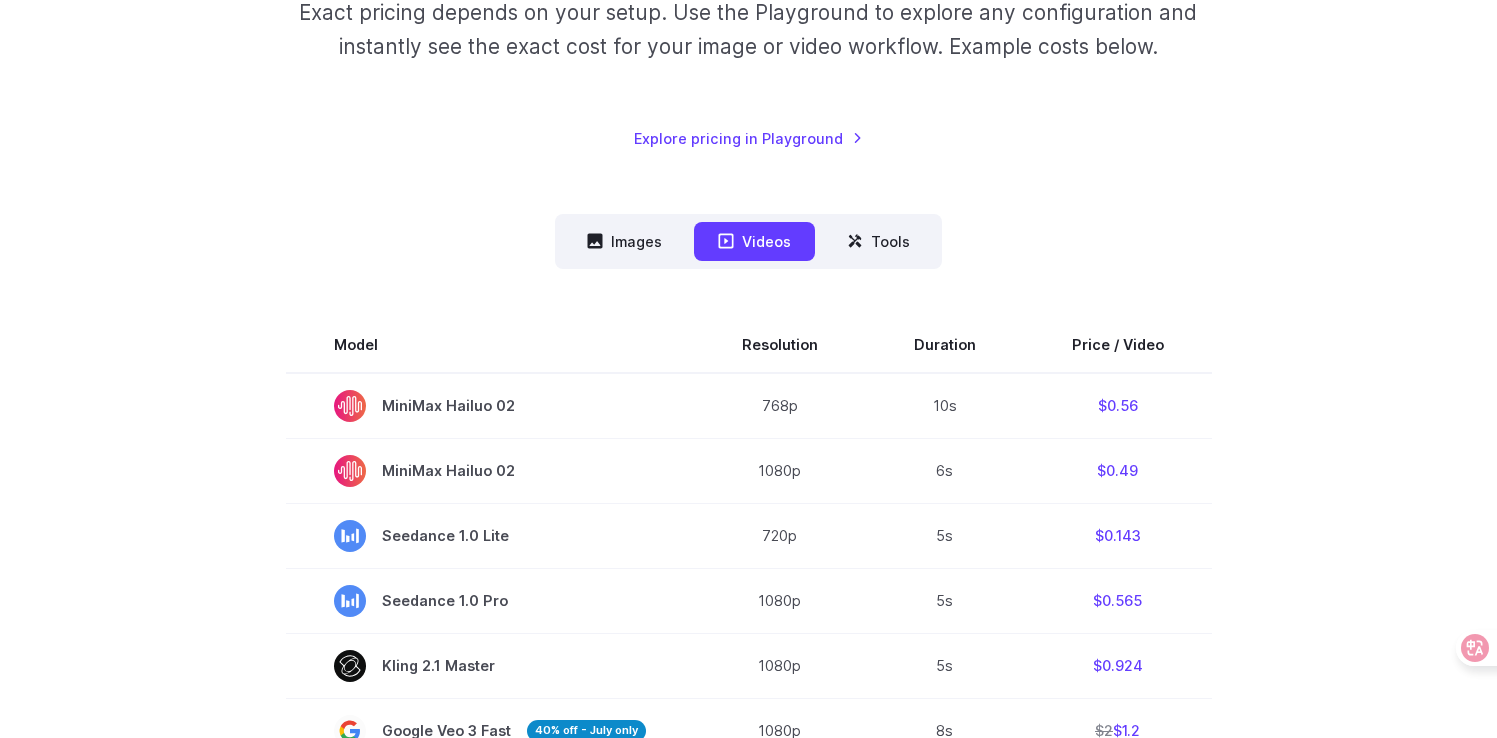 scroll, scrollTop: 0, scrollLeft: 0, axis: both 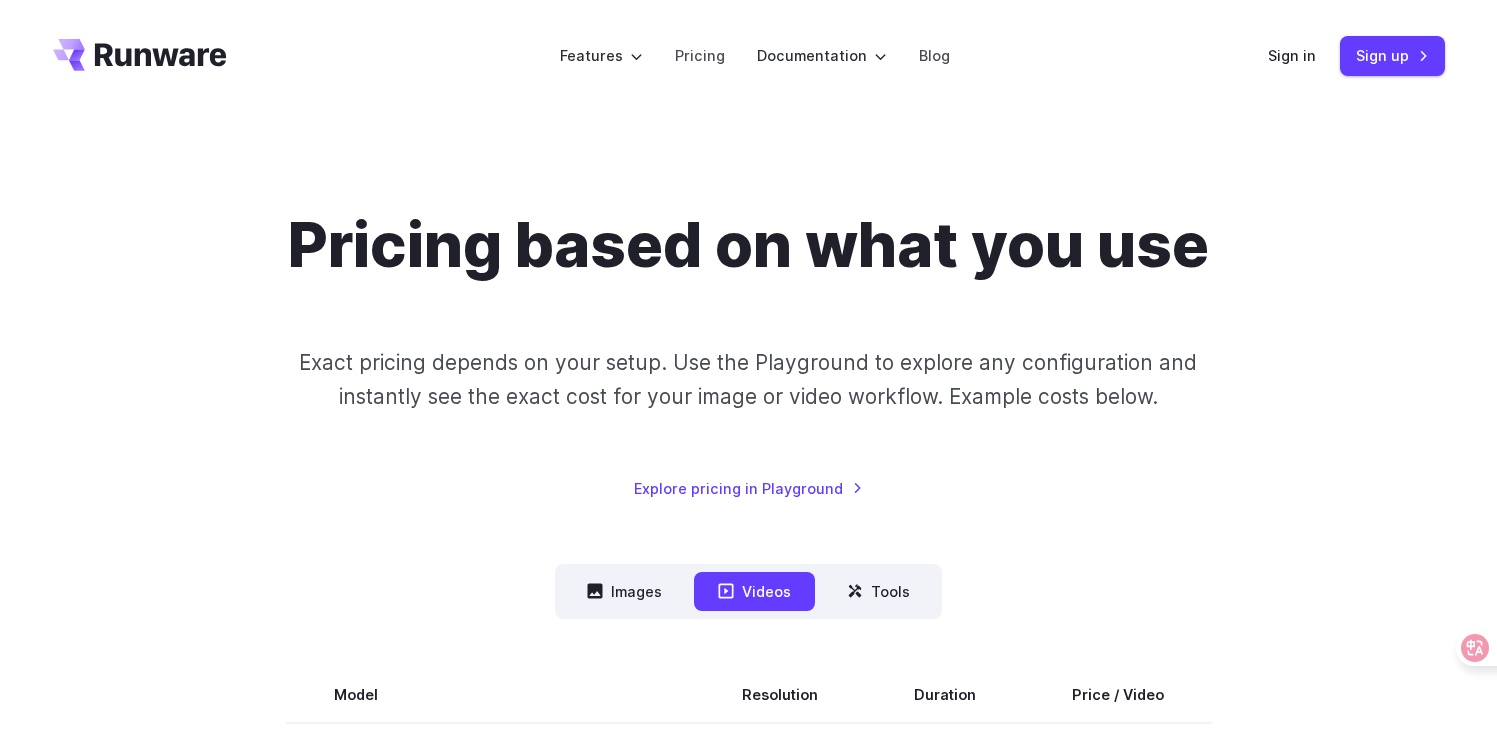 drag, startPoint x: 294, startPoint y: 54, endPoint x: 87, endPoint y: 54, distance: 207 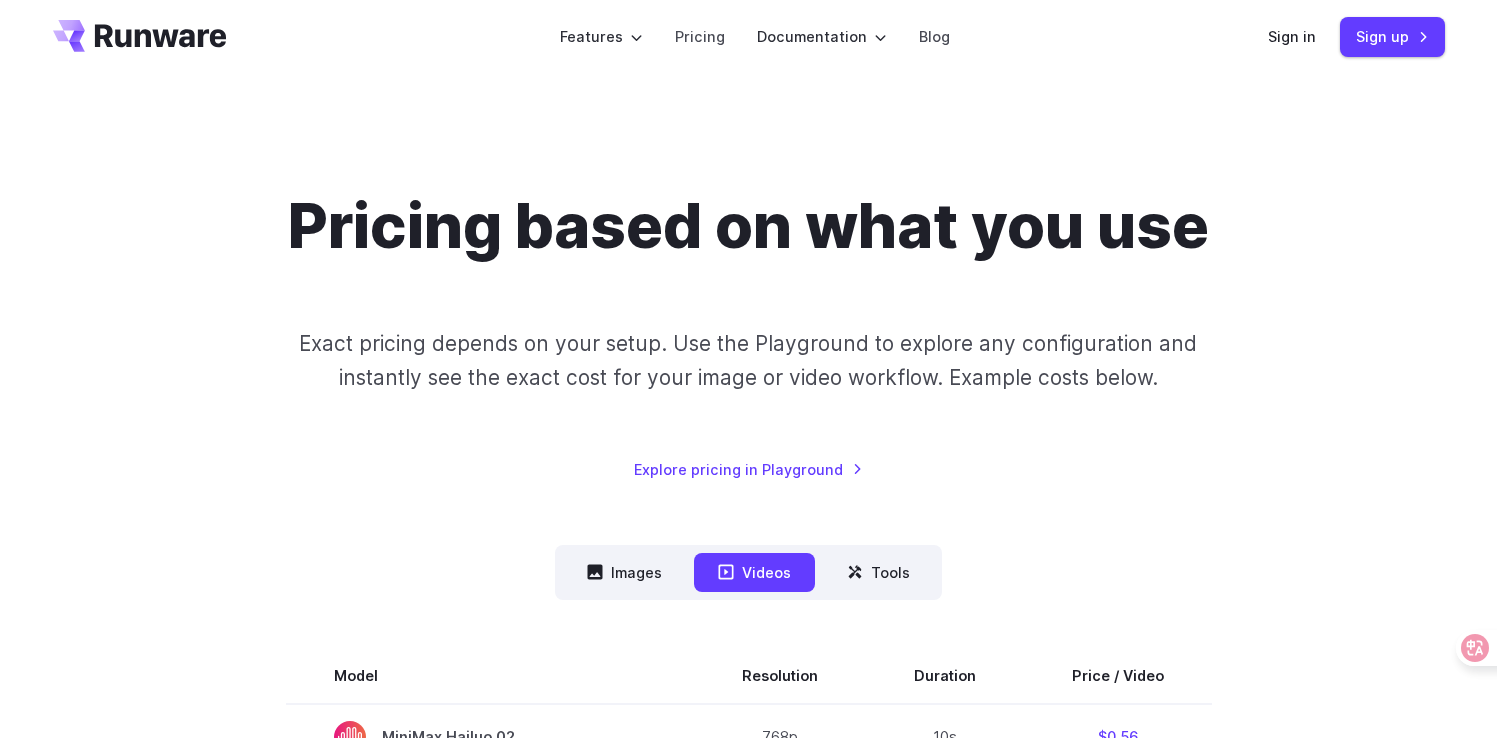 scroll, scrollTop: 0, scrollLeft: 0, axis: both 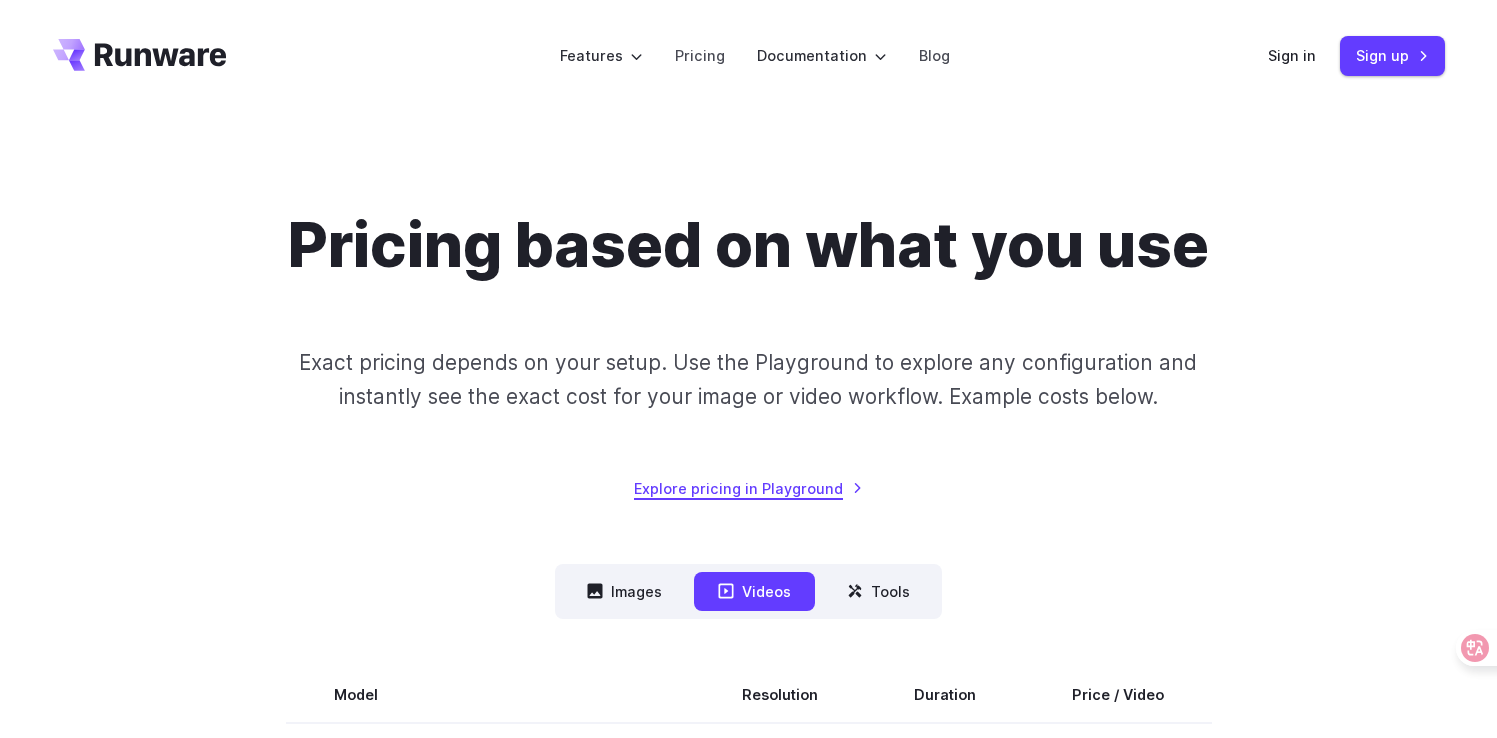 click on "Explore pricing in Playground" at bounding box center (748, 488) 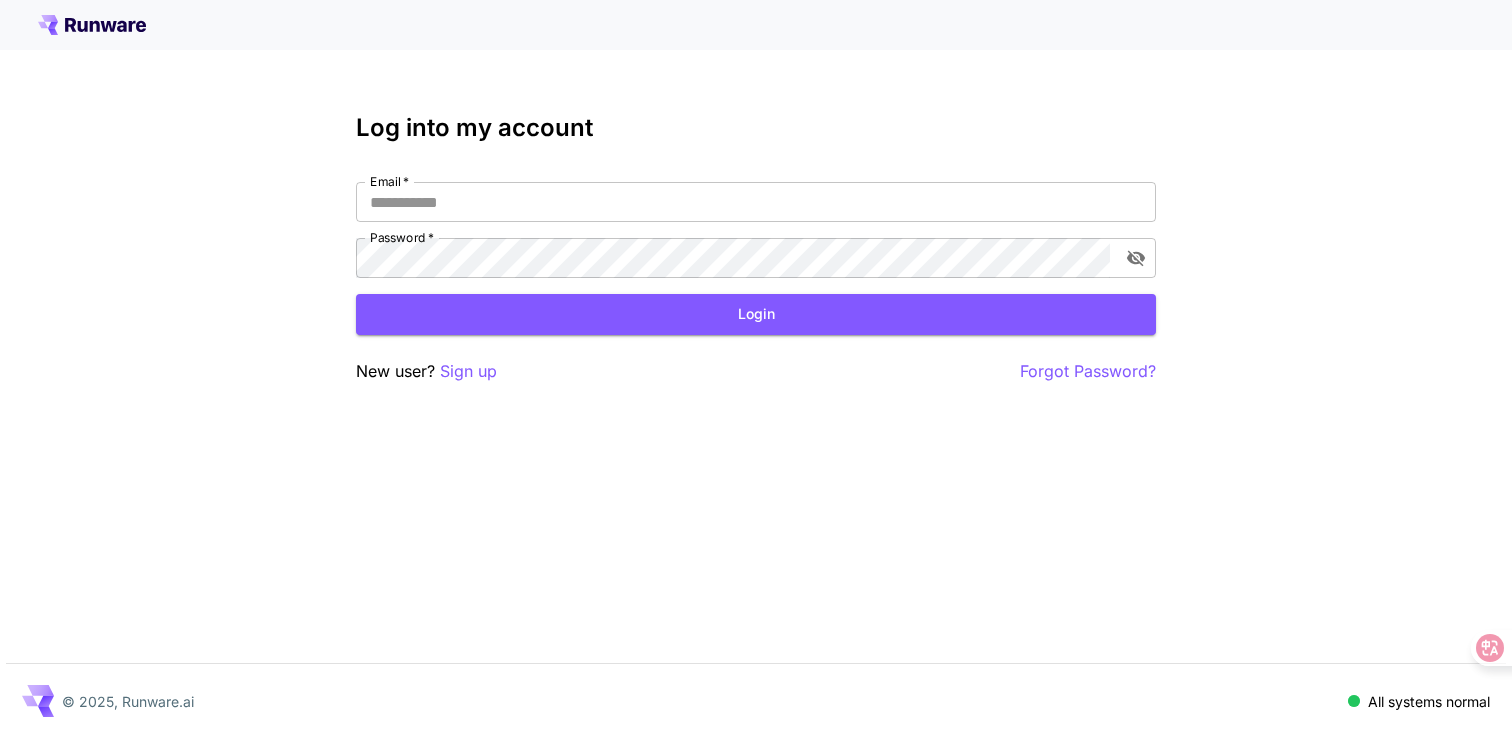 scroll, scrollTop: 0, scrollLeft: 0, axis: both 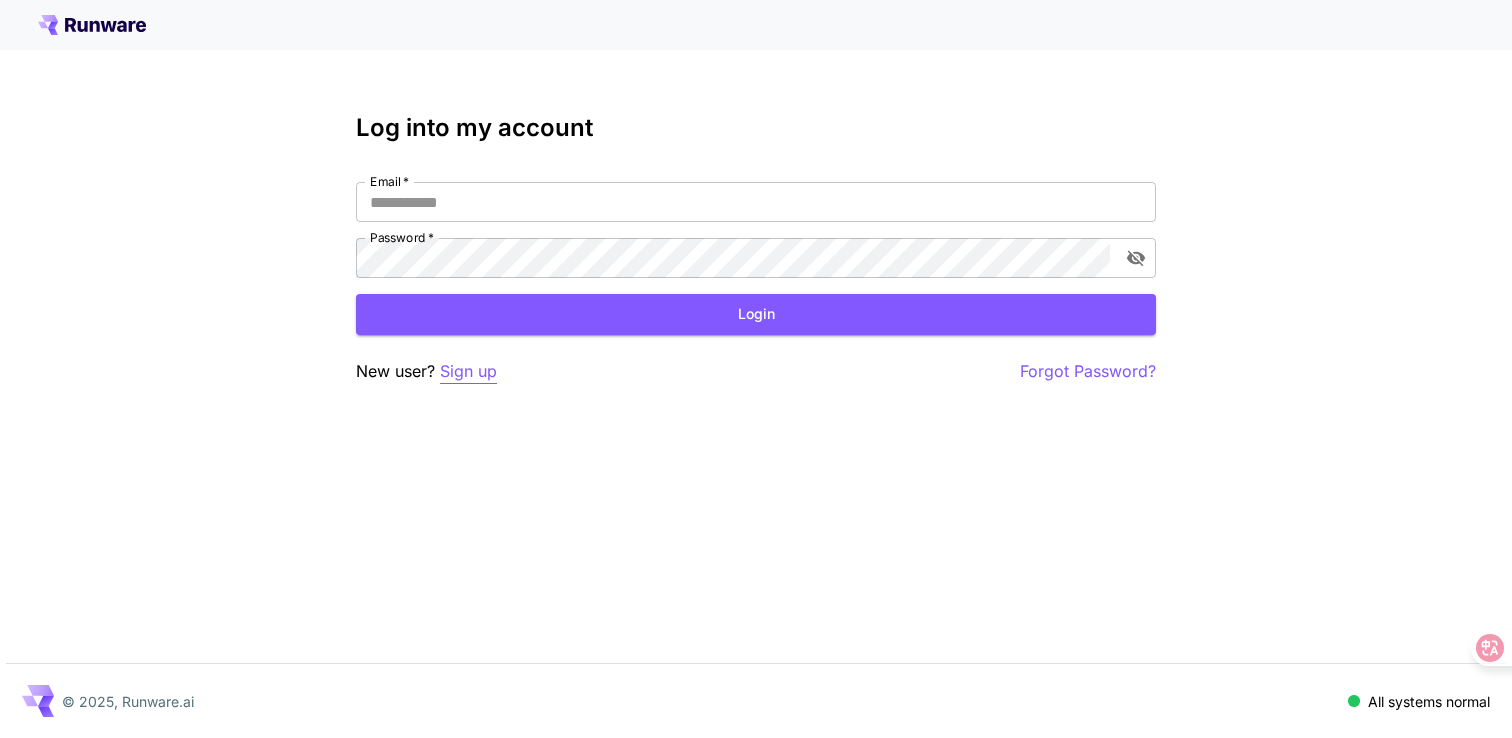 click on "Sign up" at bounding box center (468, 371) 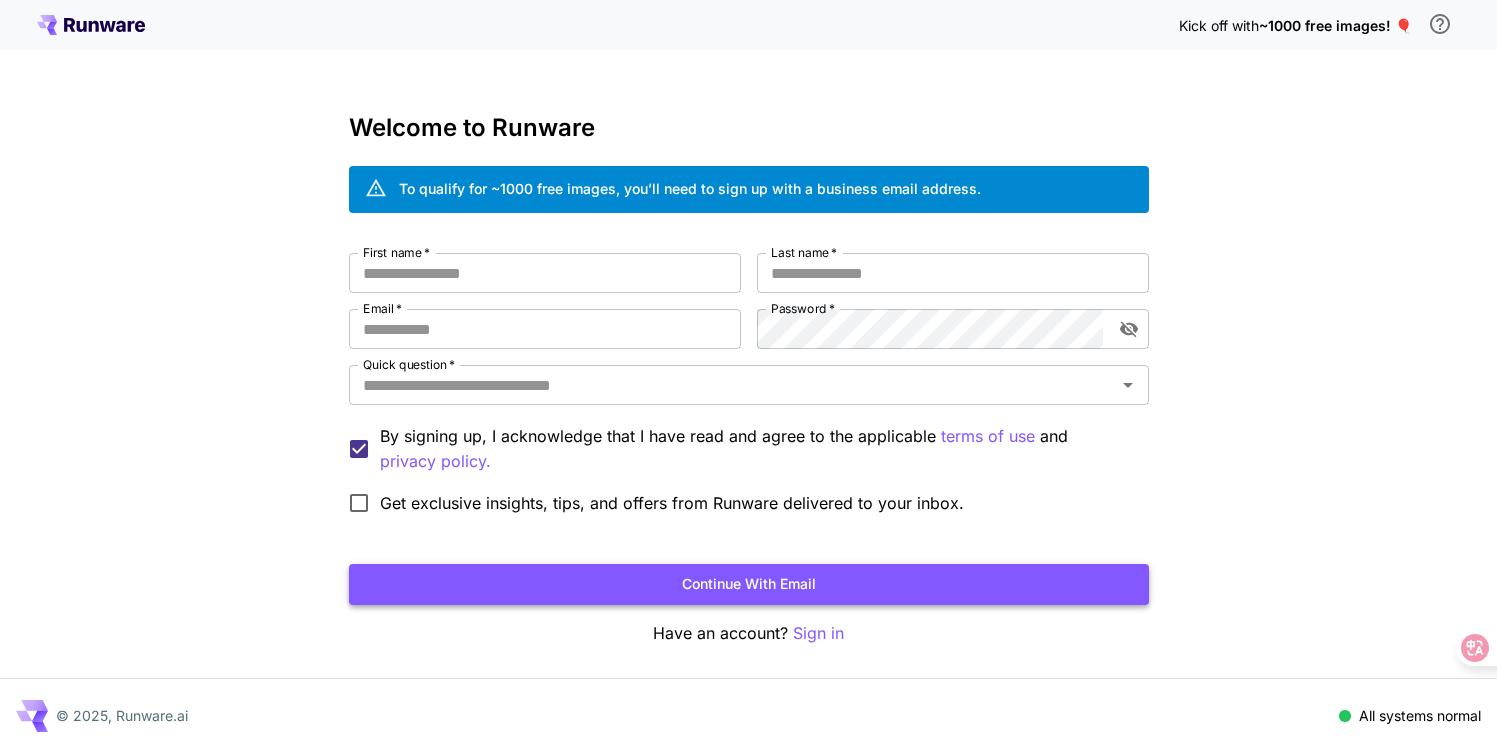 click on "Continue with email" at bounding box center (749, 584) 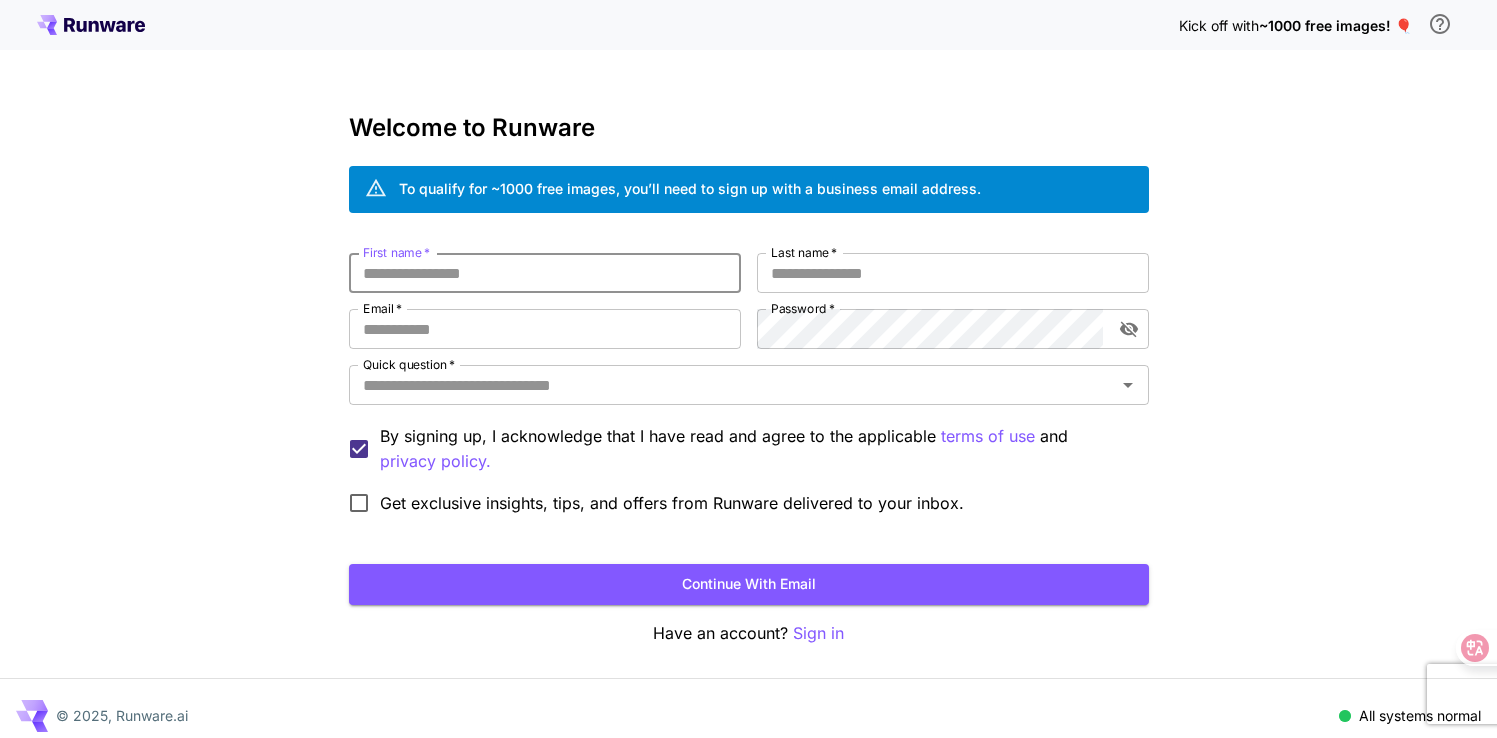 click on "First name   *" at bounding box center [545, 273] 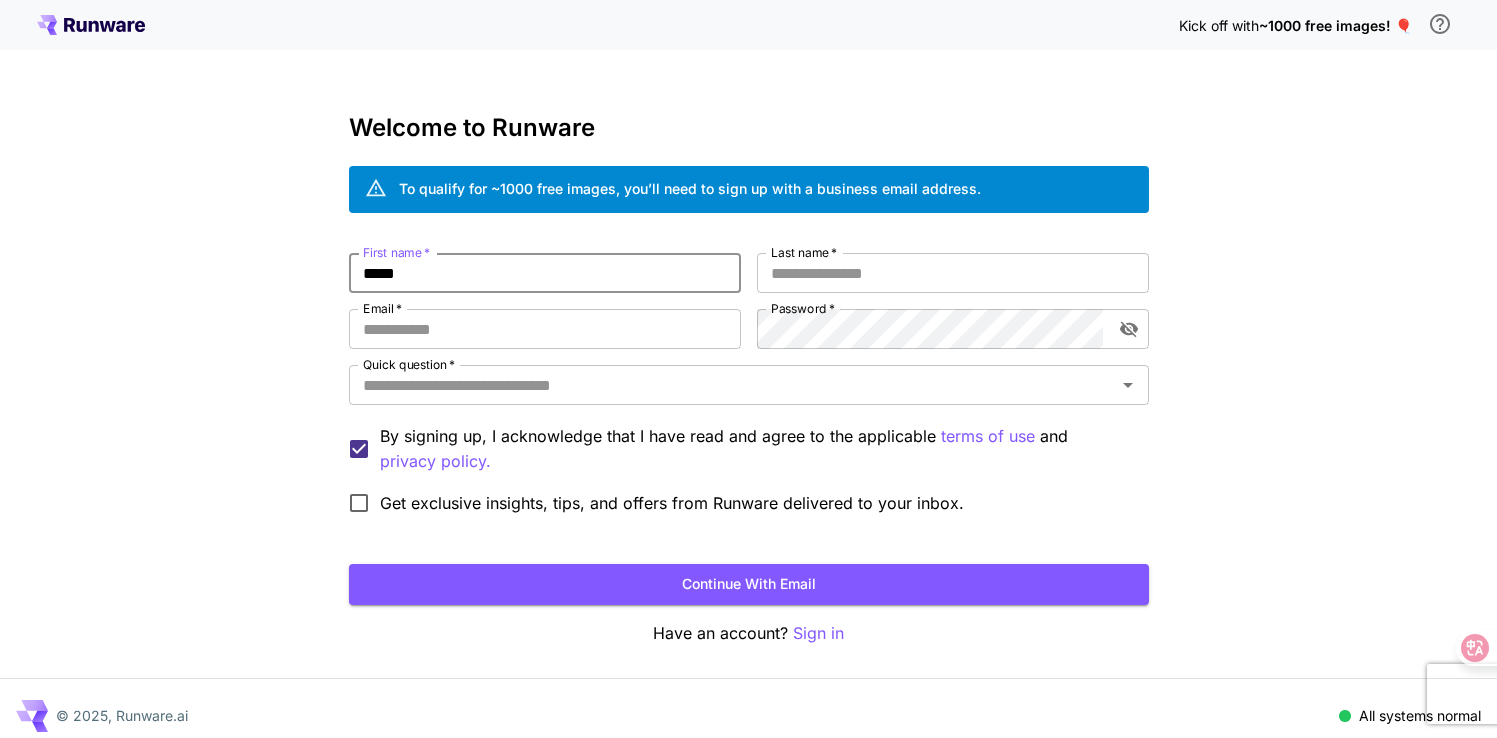 type on "*****" 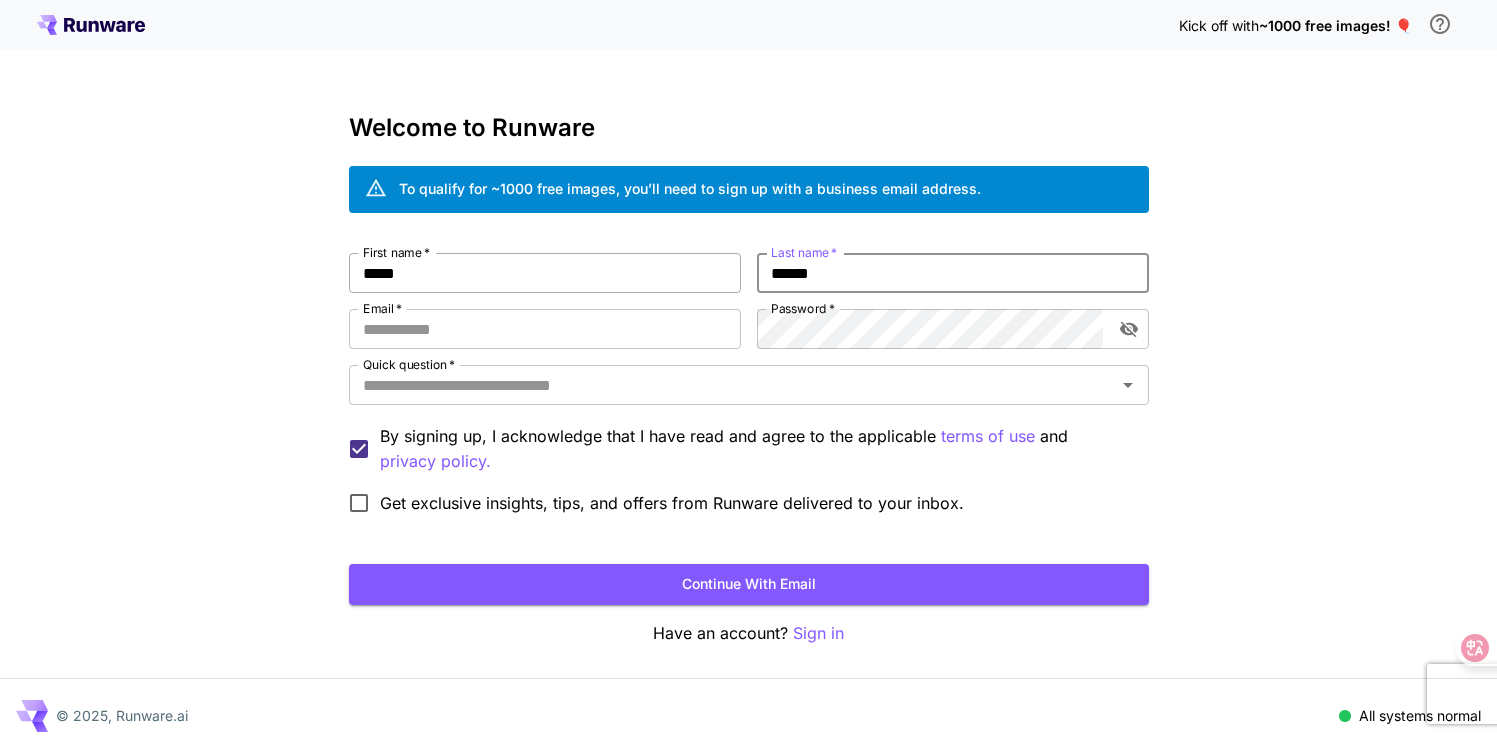 type on "******" 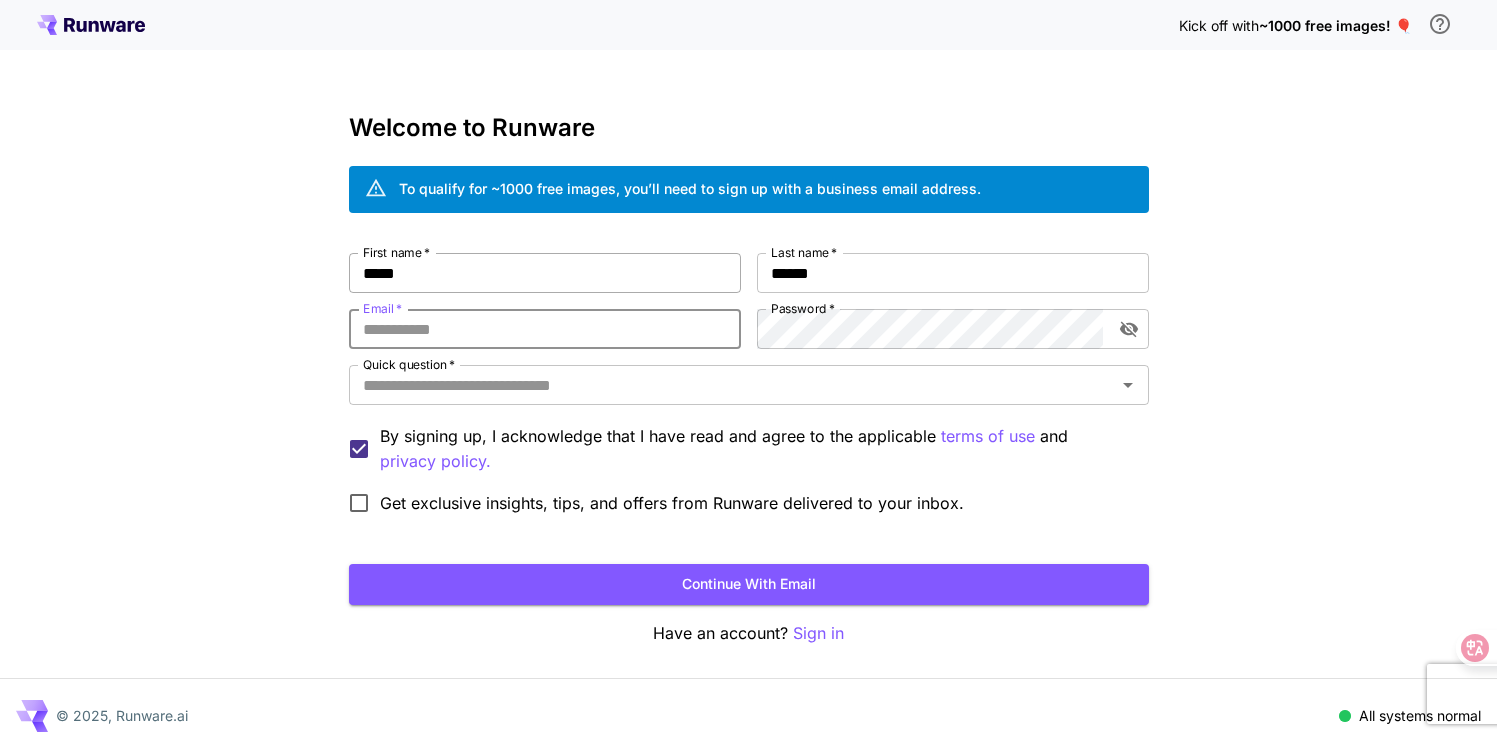 type on "*" 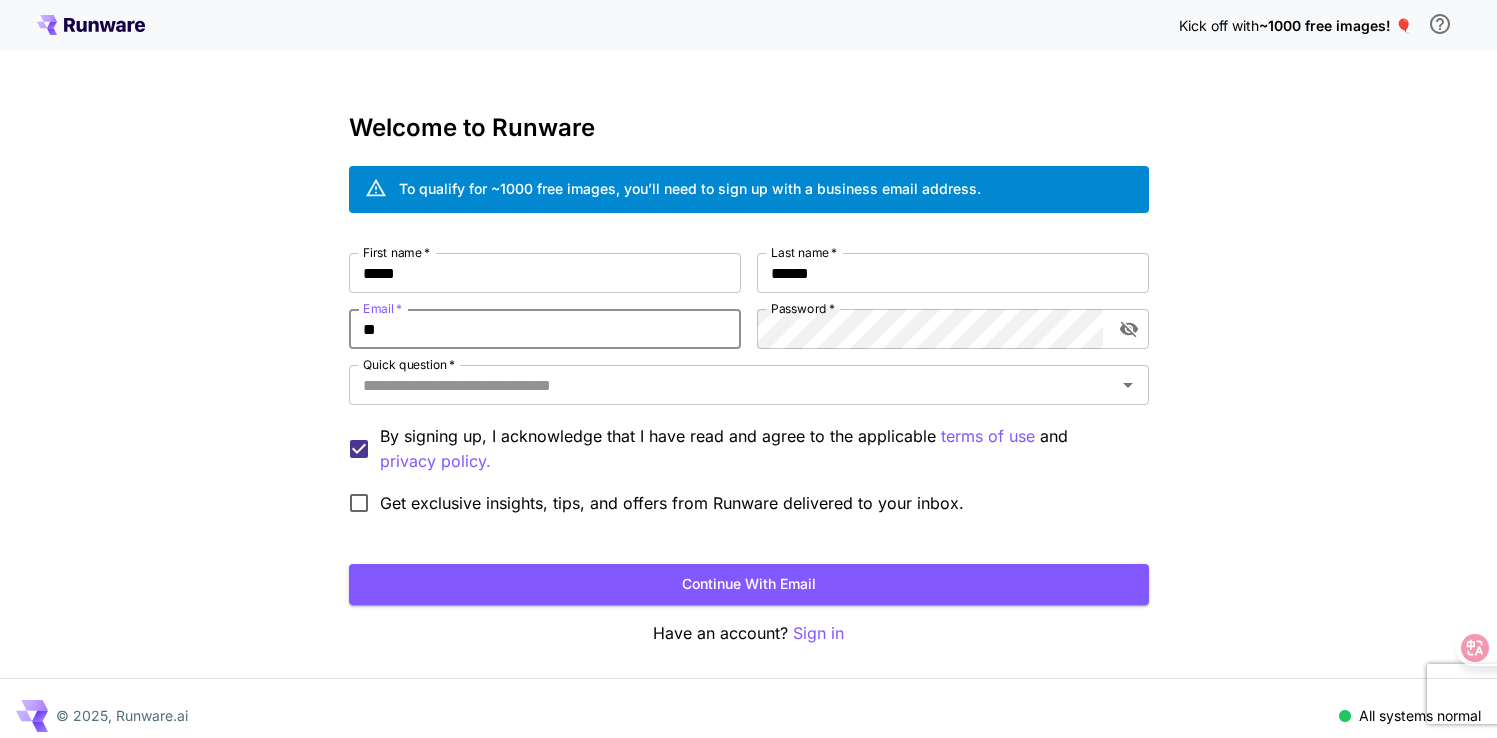 type on "**********" 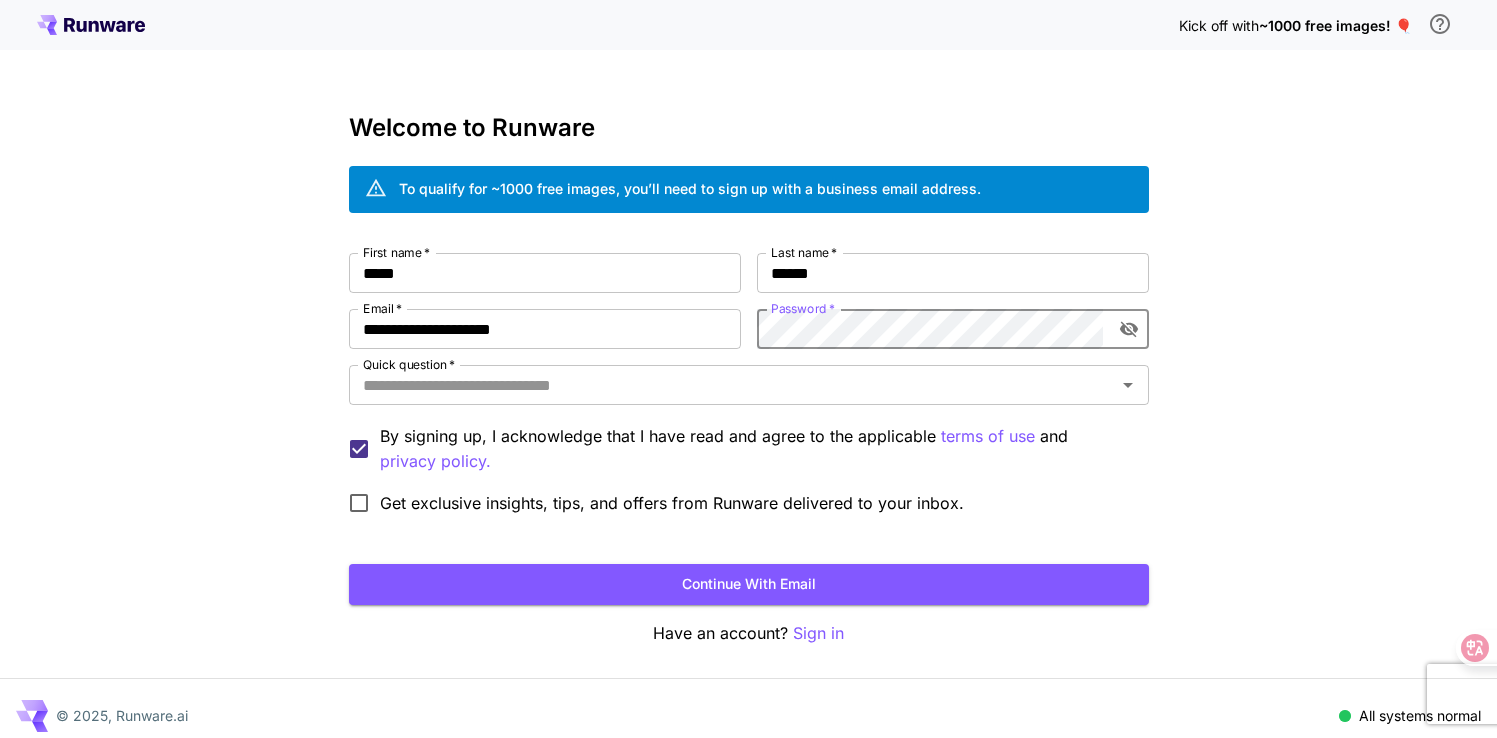 click 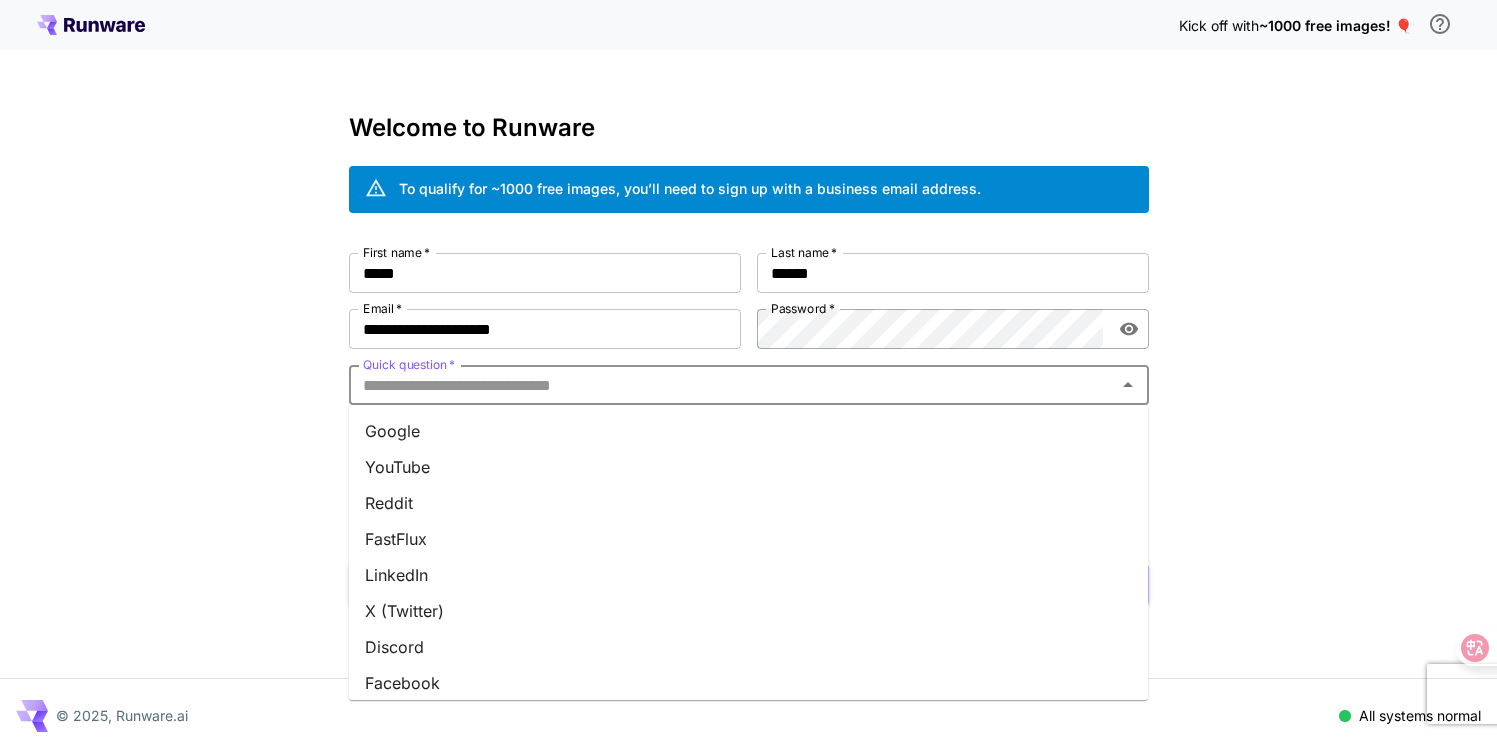 click on "Quick question   *" at bounding box center [732, 385] 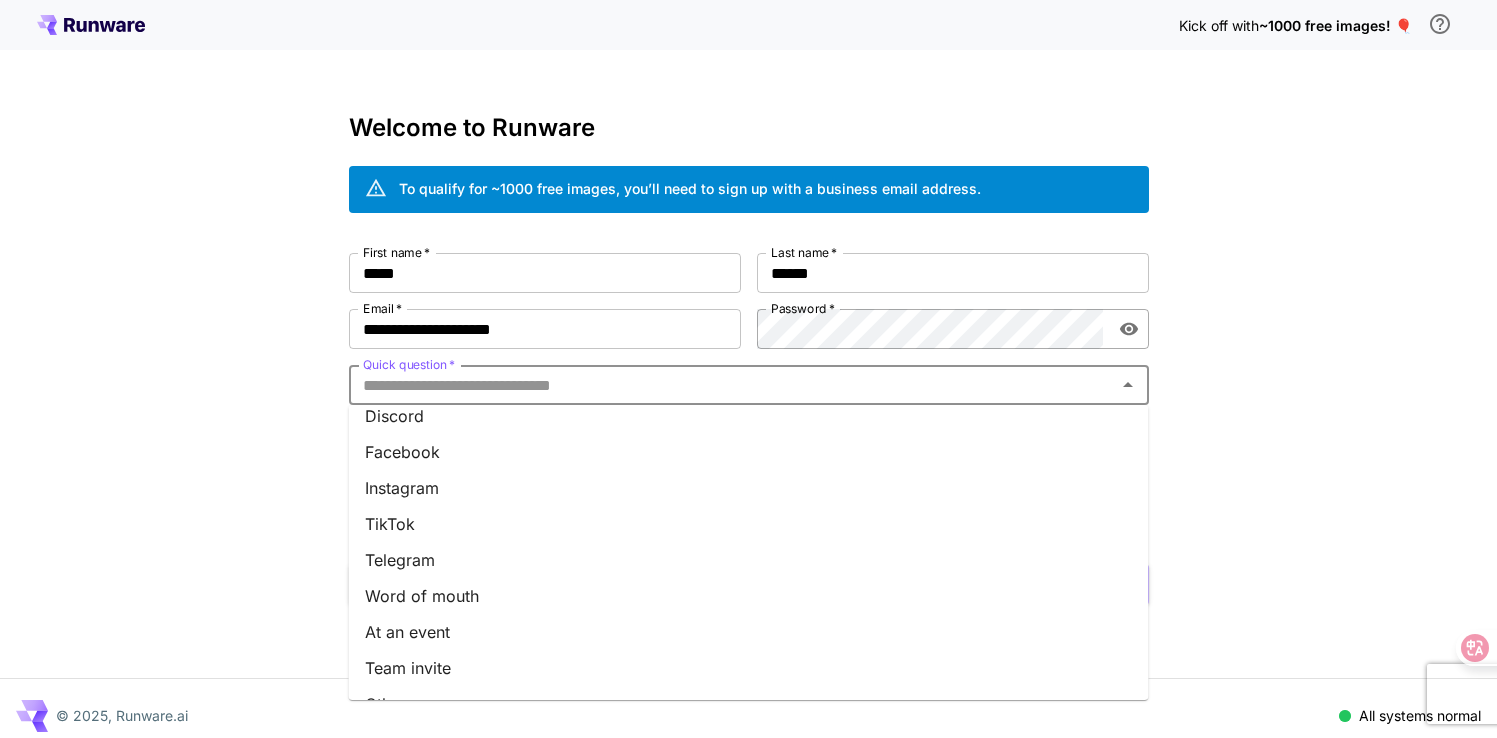scroll, scrollTop: 261, scrollLeft: 0, axis: vertical 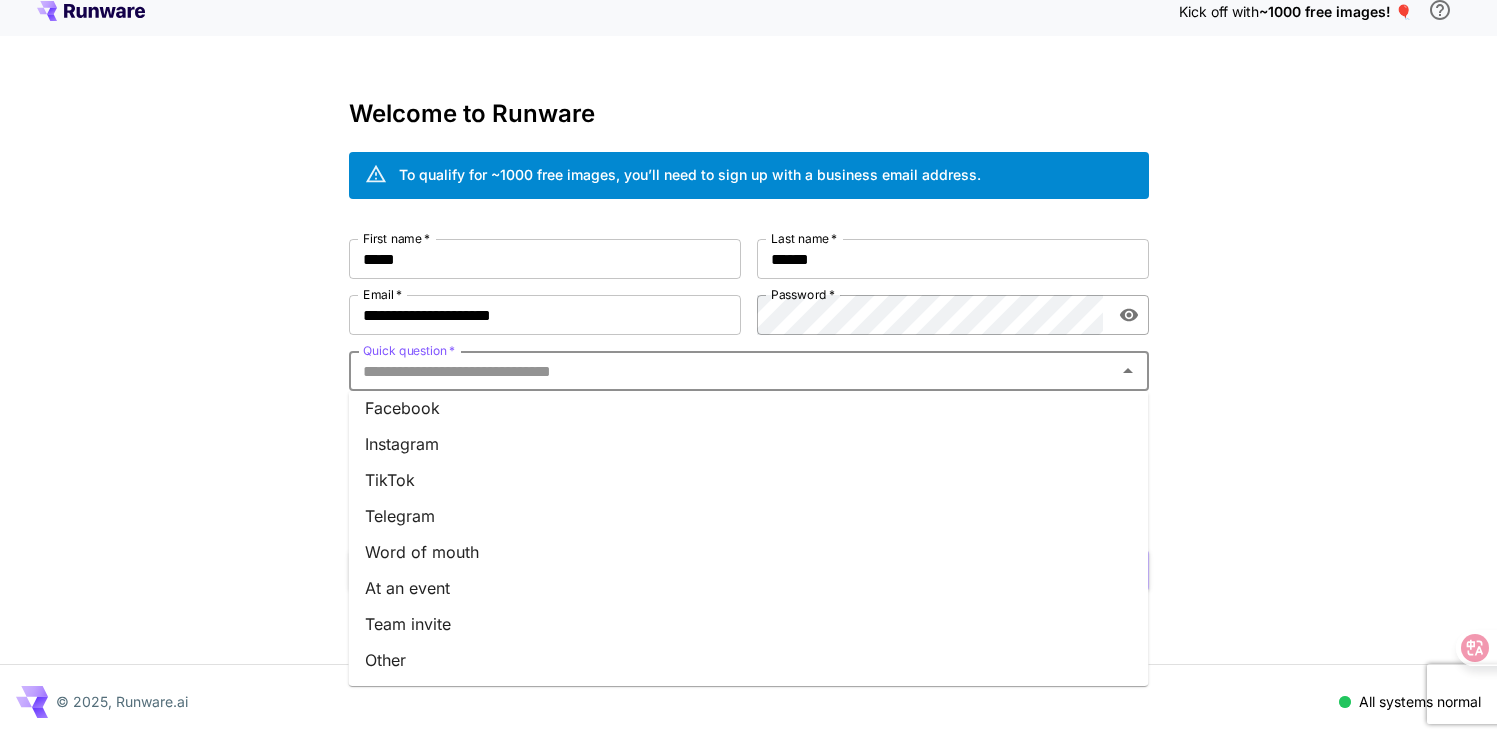click on "Other" at bounding box center [749, 660] 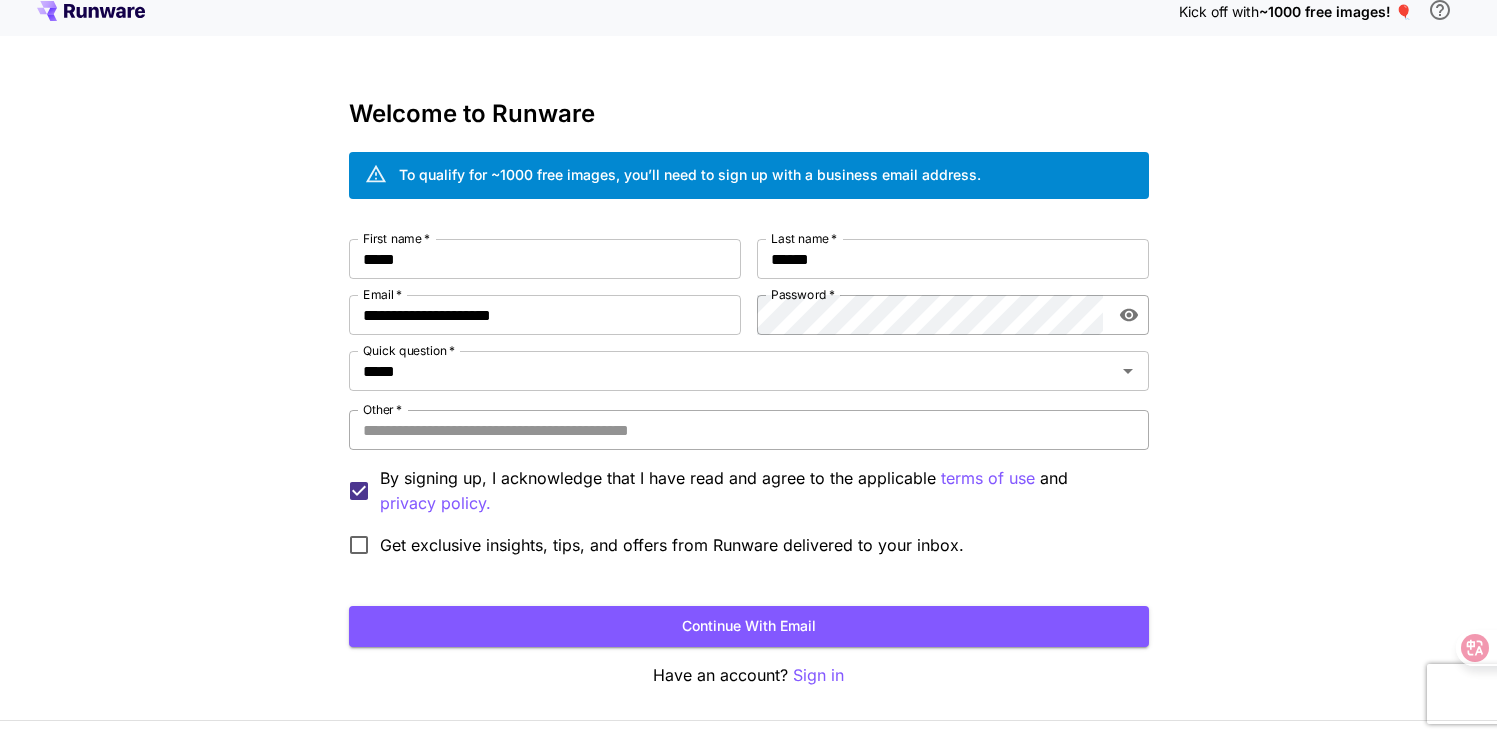 click on "Other   *" at bounding box center [749, 430] 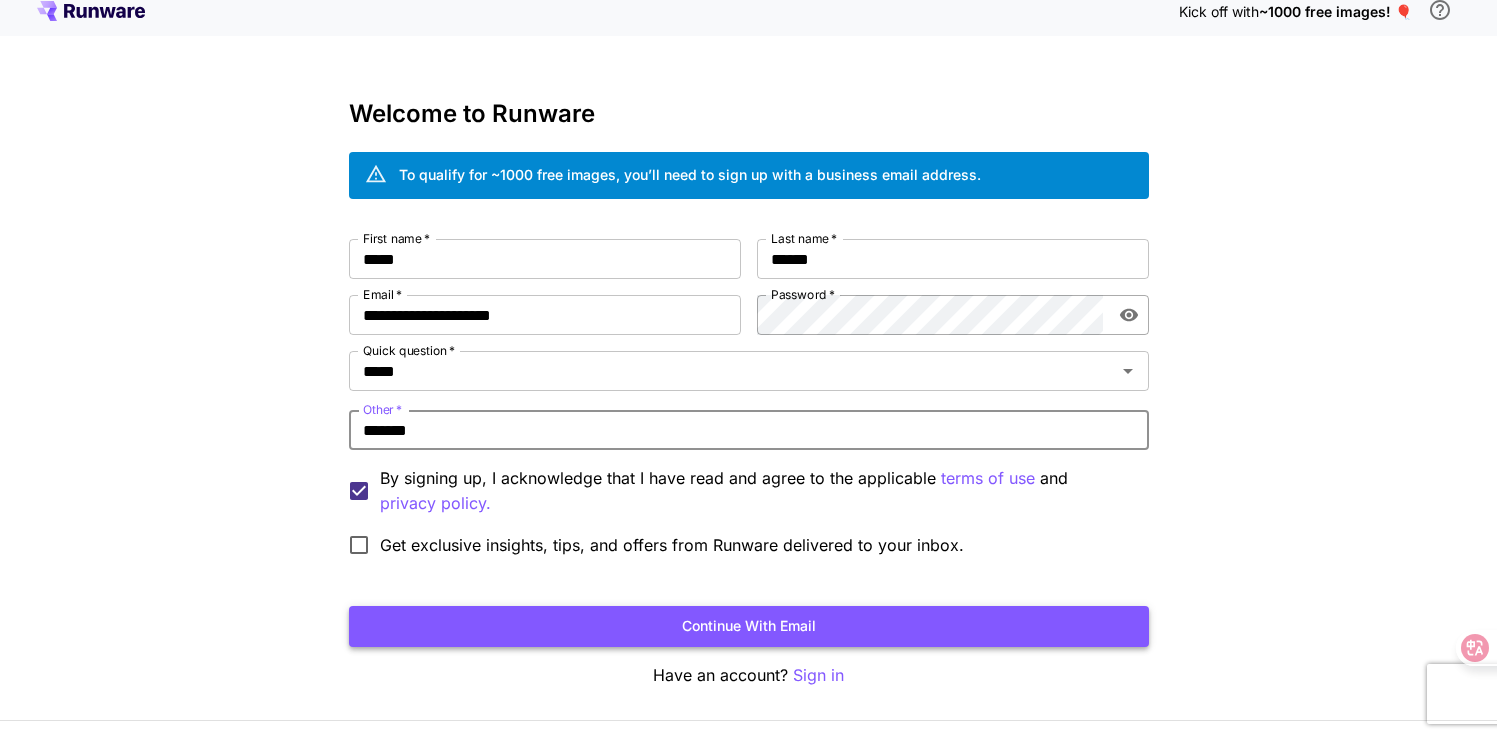 type on "*******" 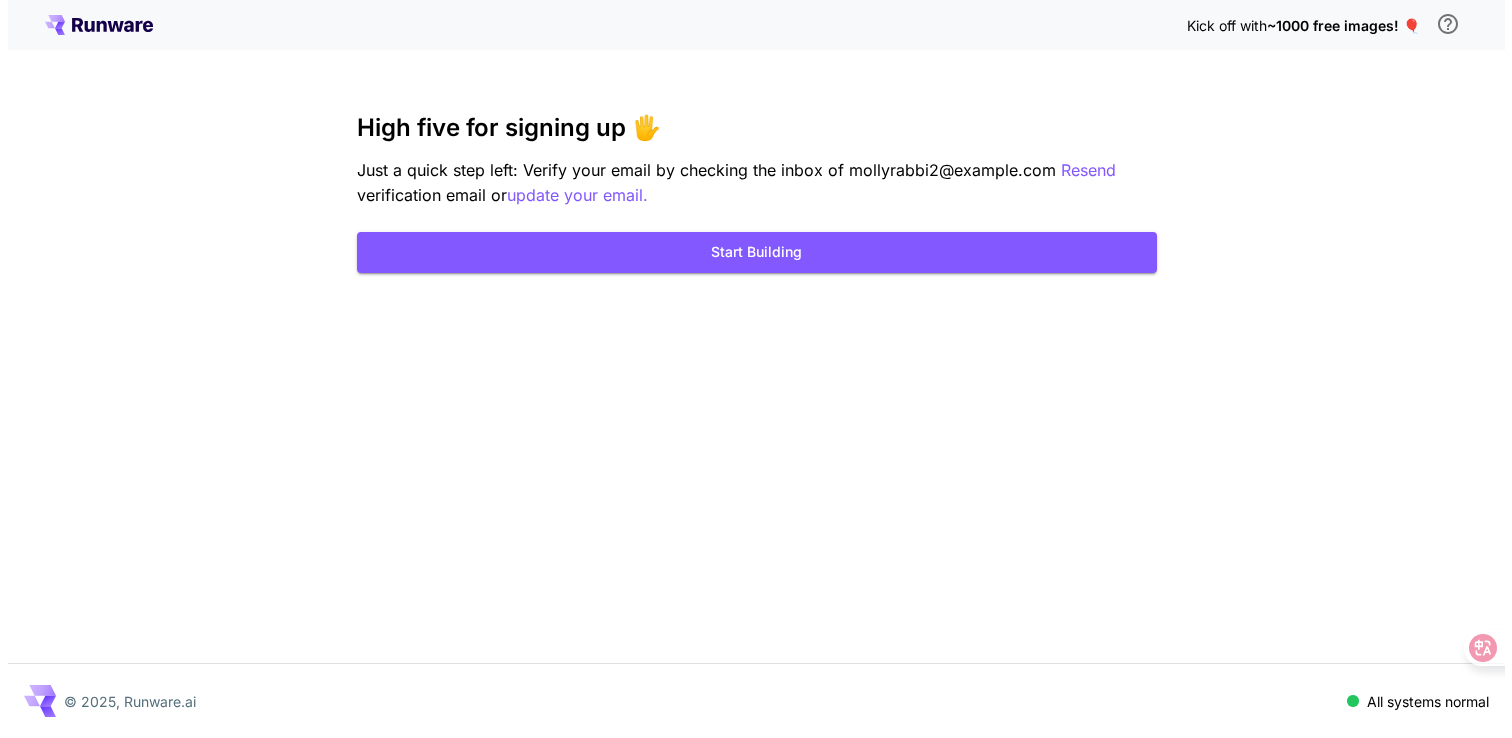 scroll, scrollTop: 0, scrollLeft: 0, axis: both 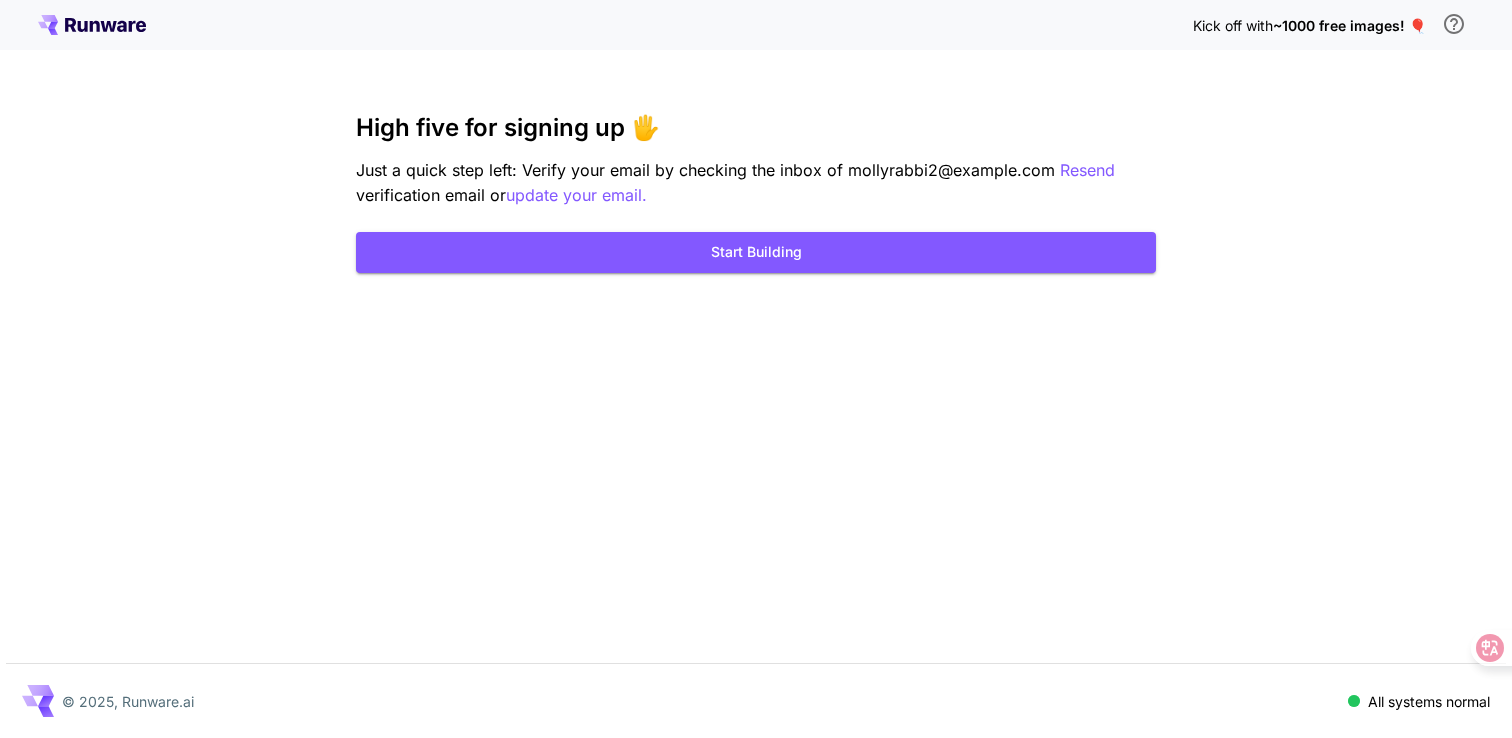 click on "Kick off with  ~1000 free images! 🎈 High five for signing up 🖐️ Just a quick step left: Verify your email by checking the inbox of   mollyrabbi2@example.com   Resend  verification email or  update your email. Start Building © 2025, Runware.ai All systems normal" at bounding box center (756, 369) 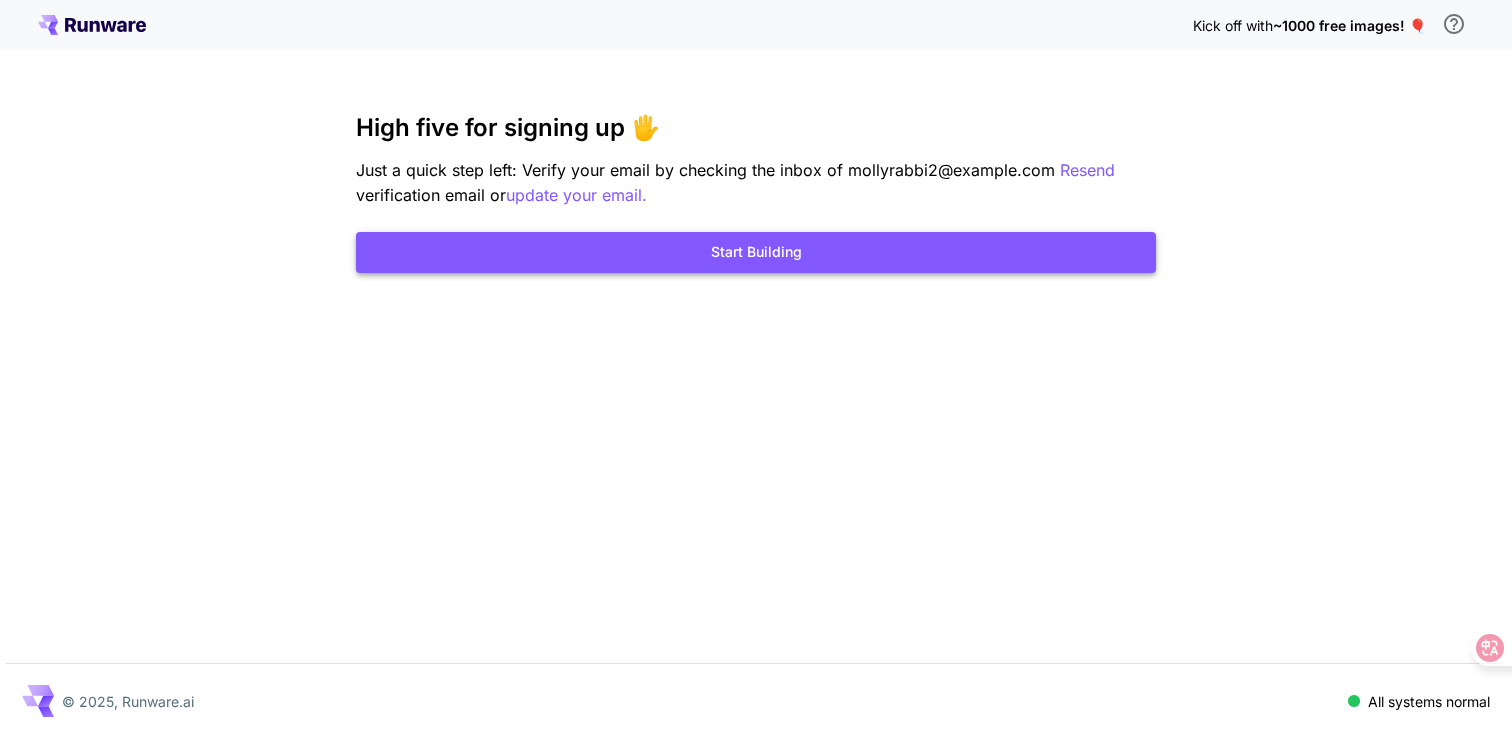 click on "Start Building" at bounding box center (756, 252) 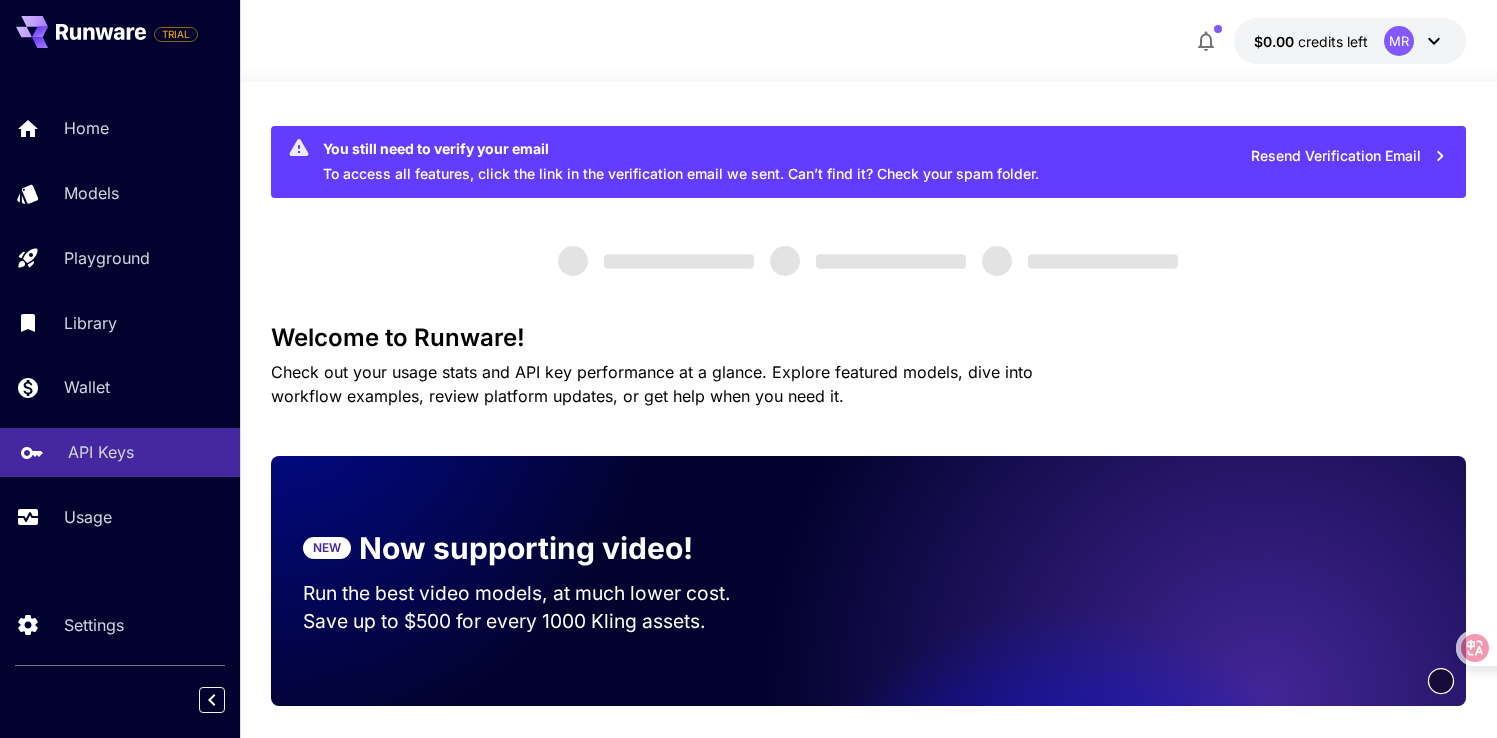 click on "API Keys" at bounding box center [101, 452] 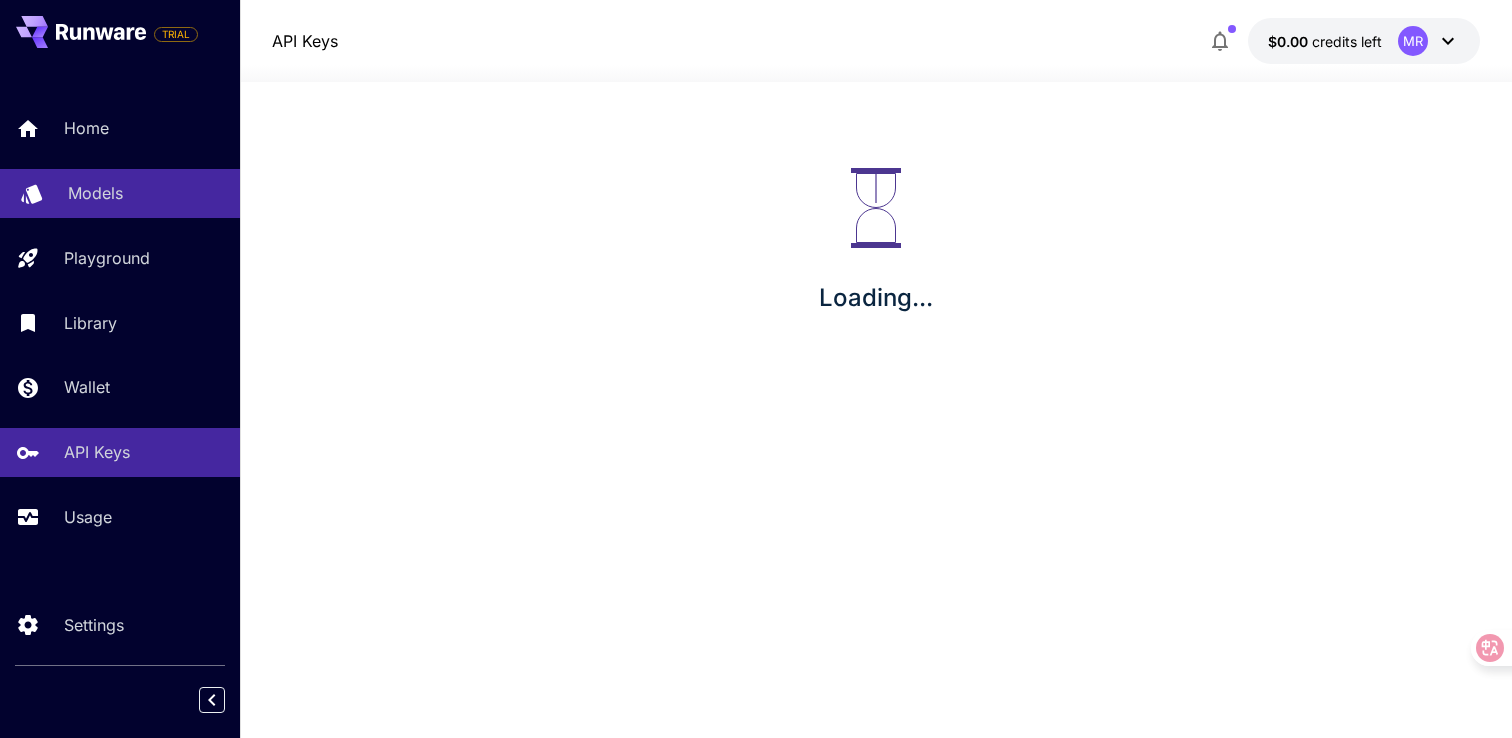click on "Models" at bounding box center (95, 193) 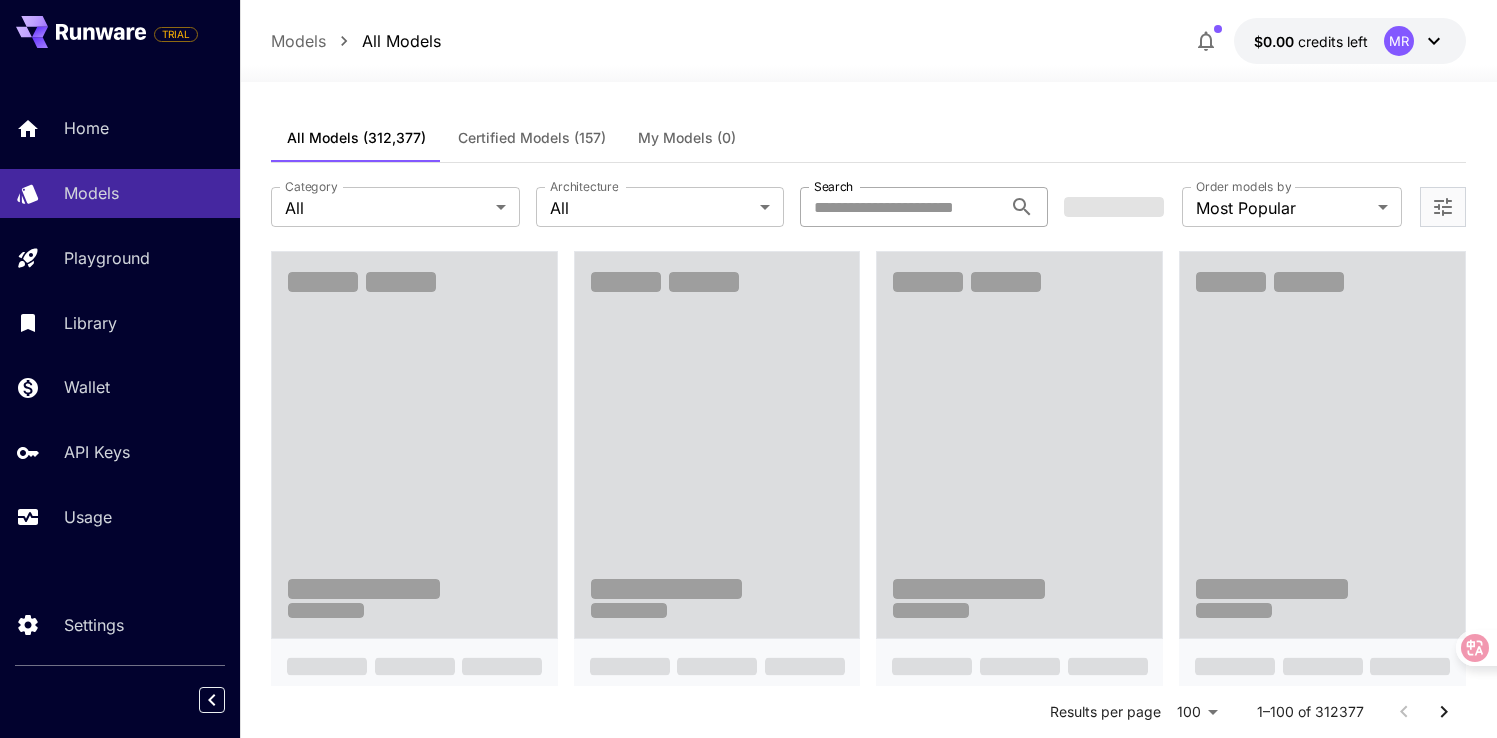 drag, startPoint x: 915, startPoint y: 208, endPoint x: 917, endPoint y: 222, distance: 14.142136 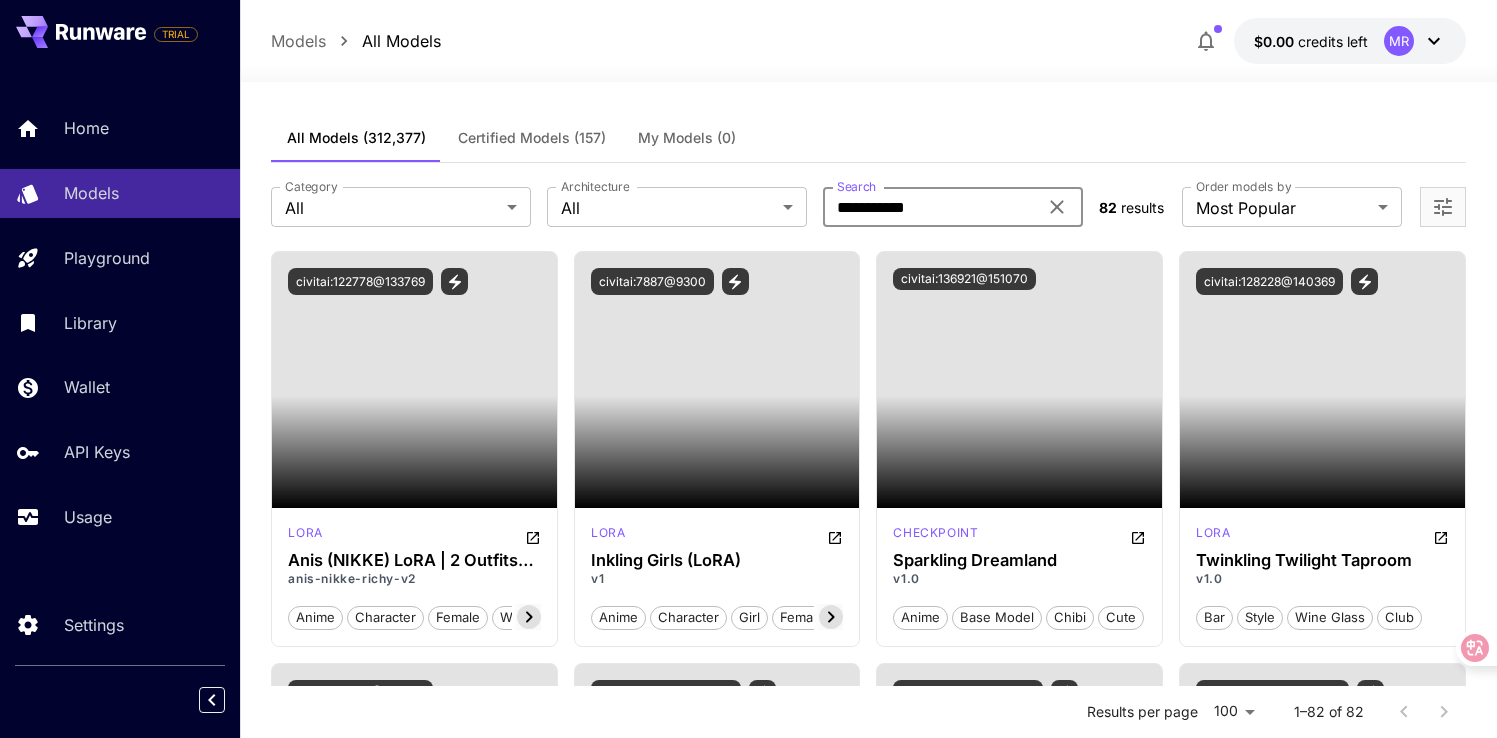type on "**********" 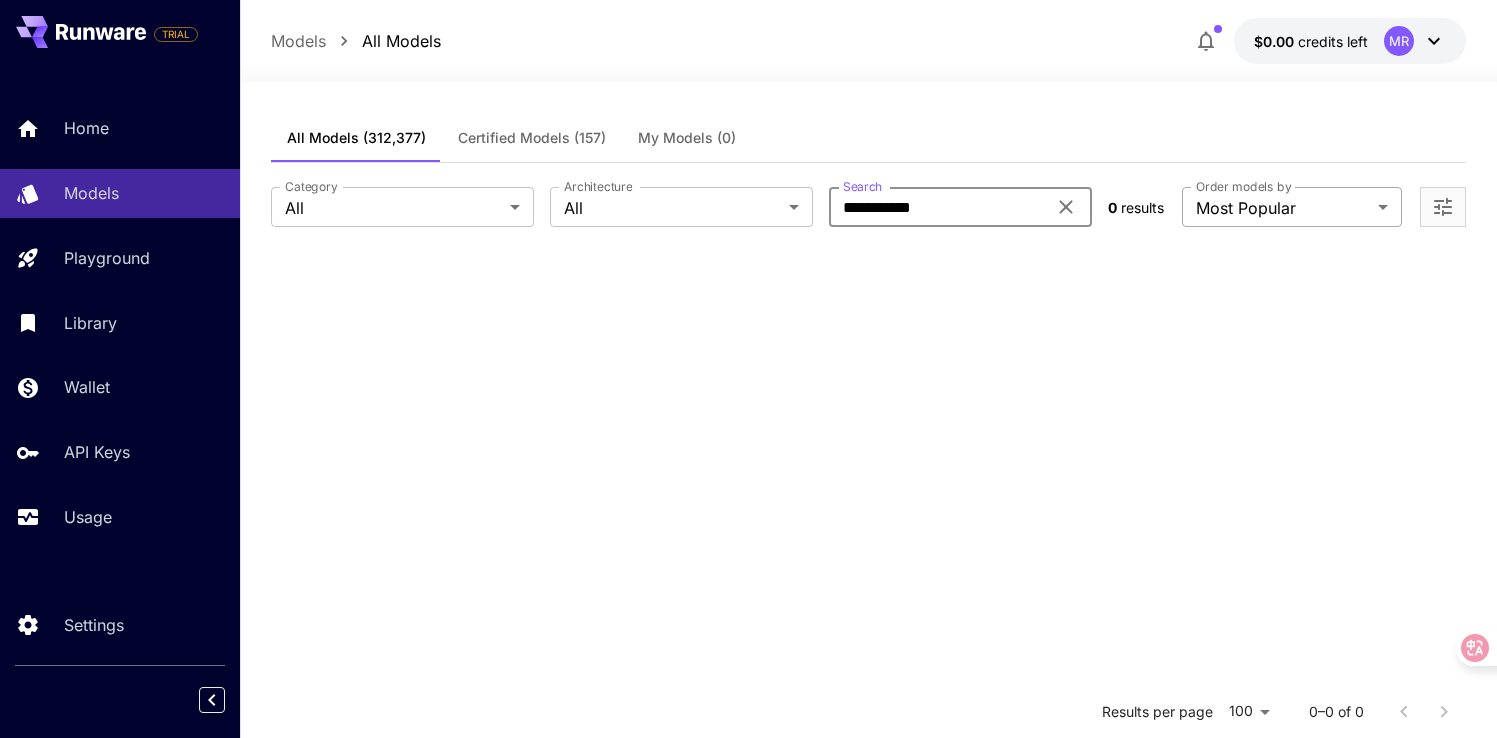 click on "**********" at bounding box center (748, 550) 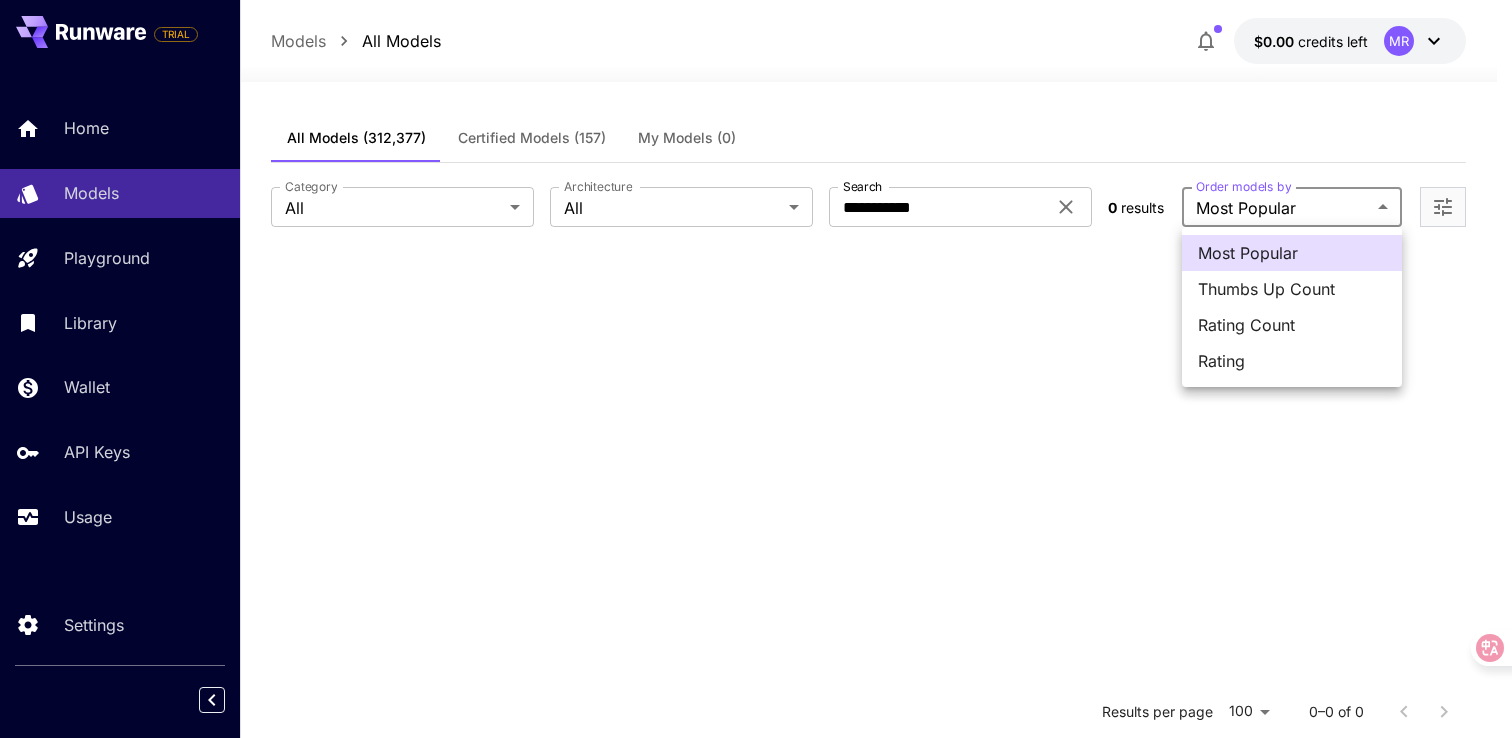 click at bounding box center (756, 369) 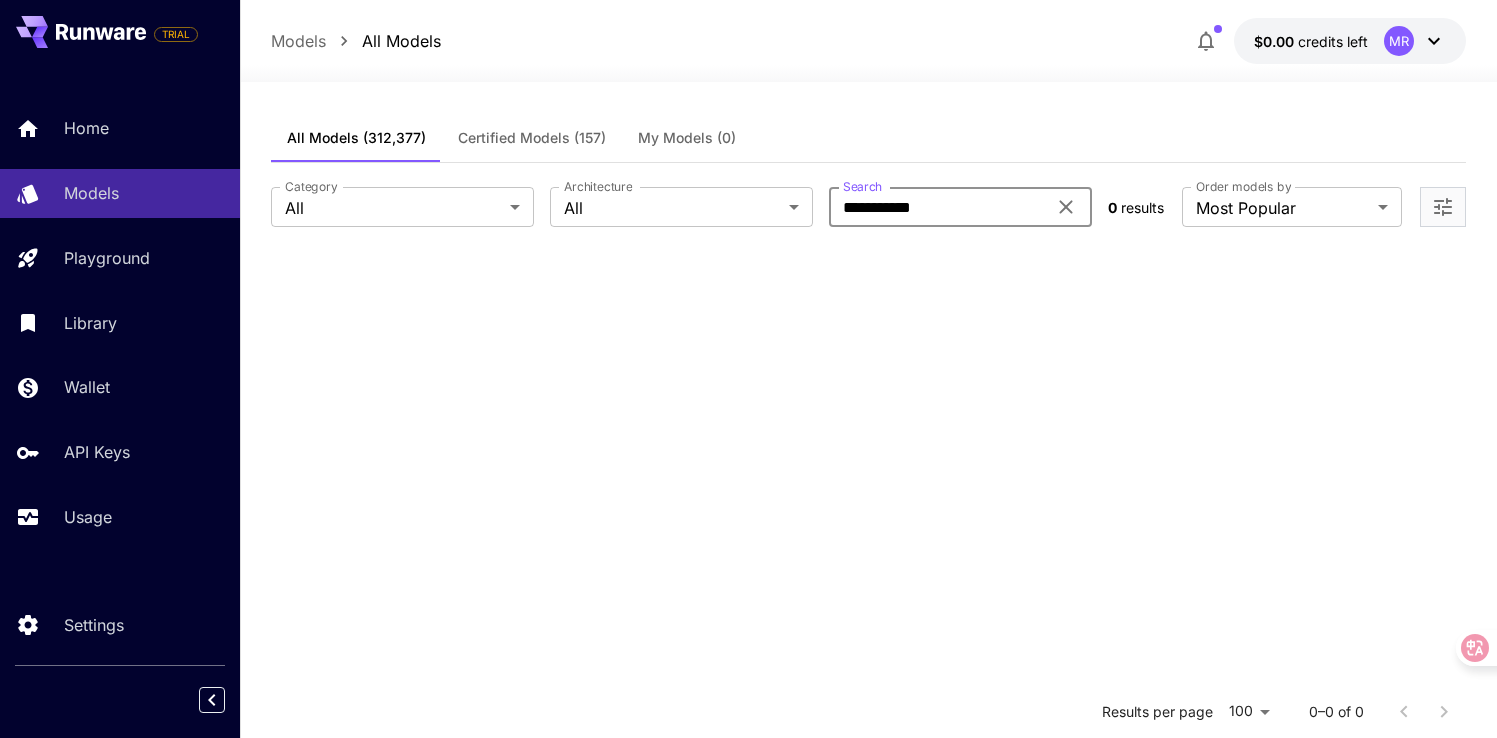 click on "**********" at bounding box center (937, 207) 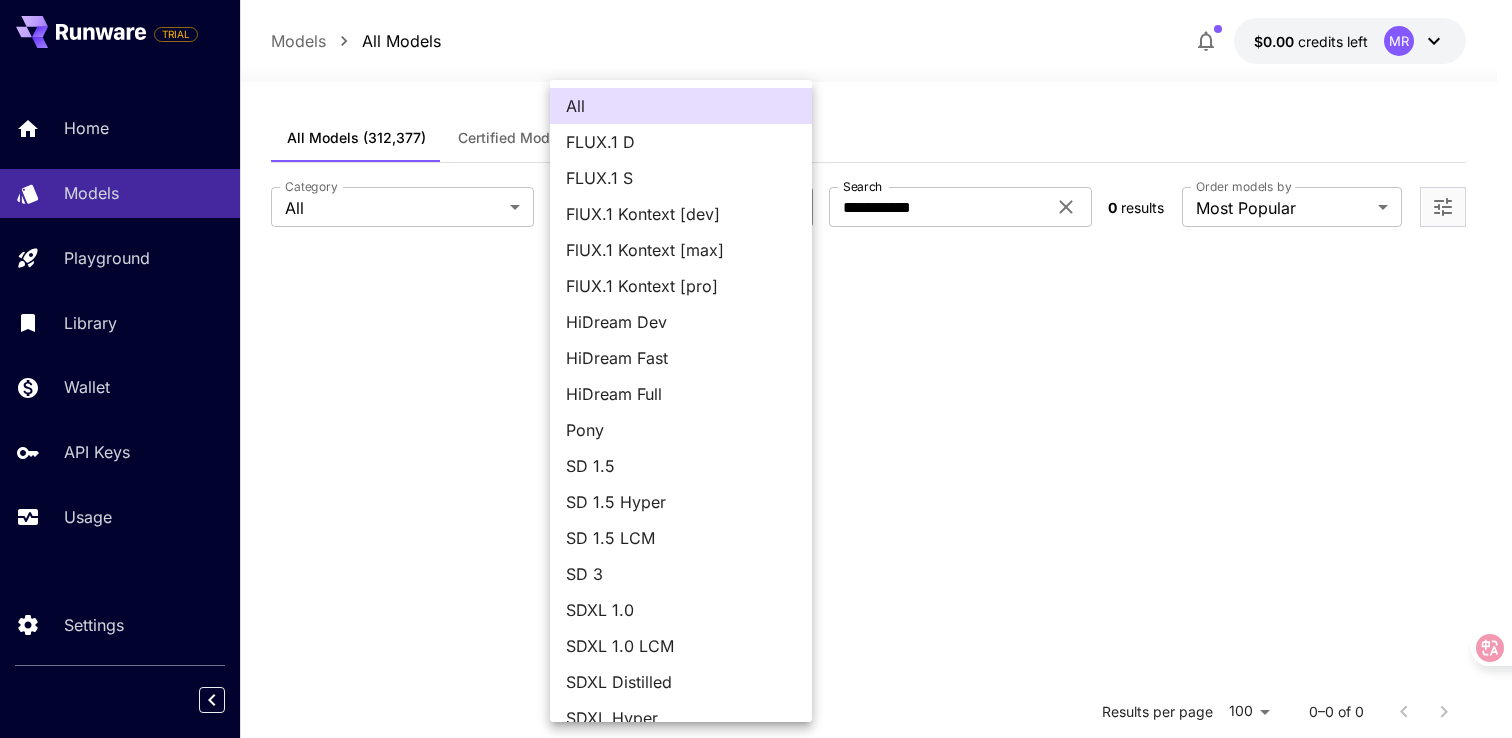 click on "**********" at bounding box center [756, 550] 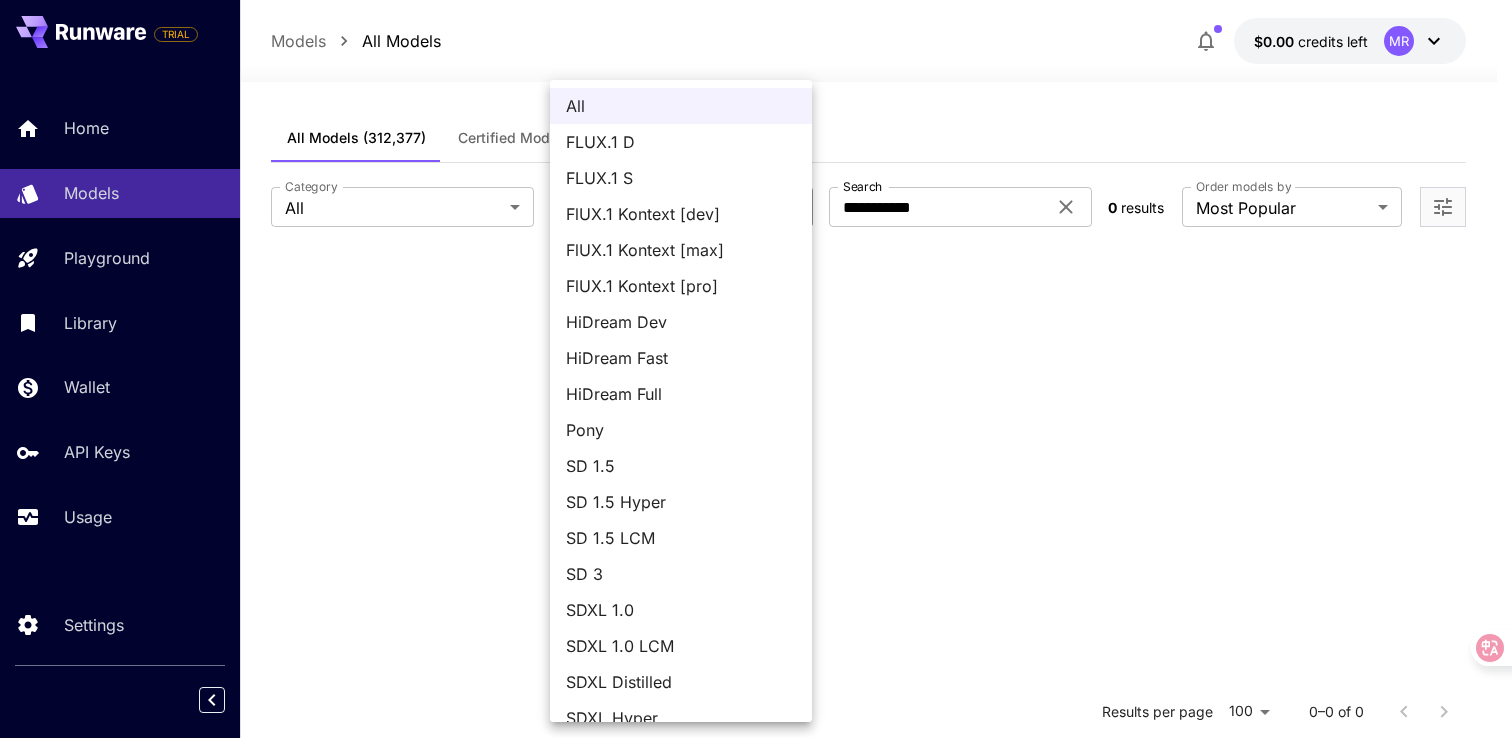click at bounding box center [756, 369] 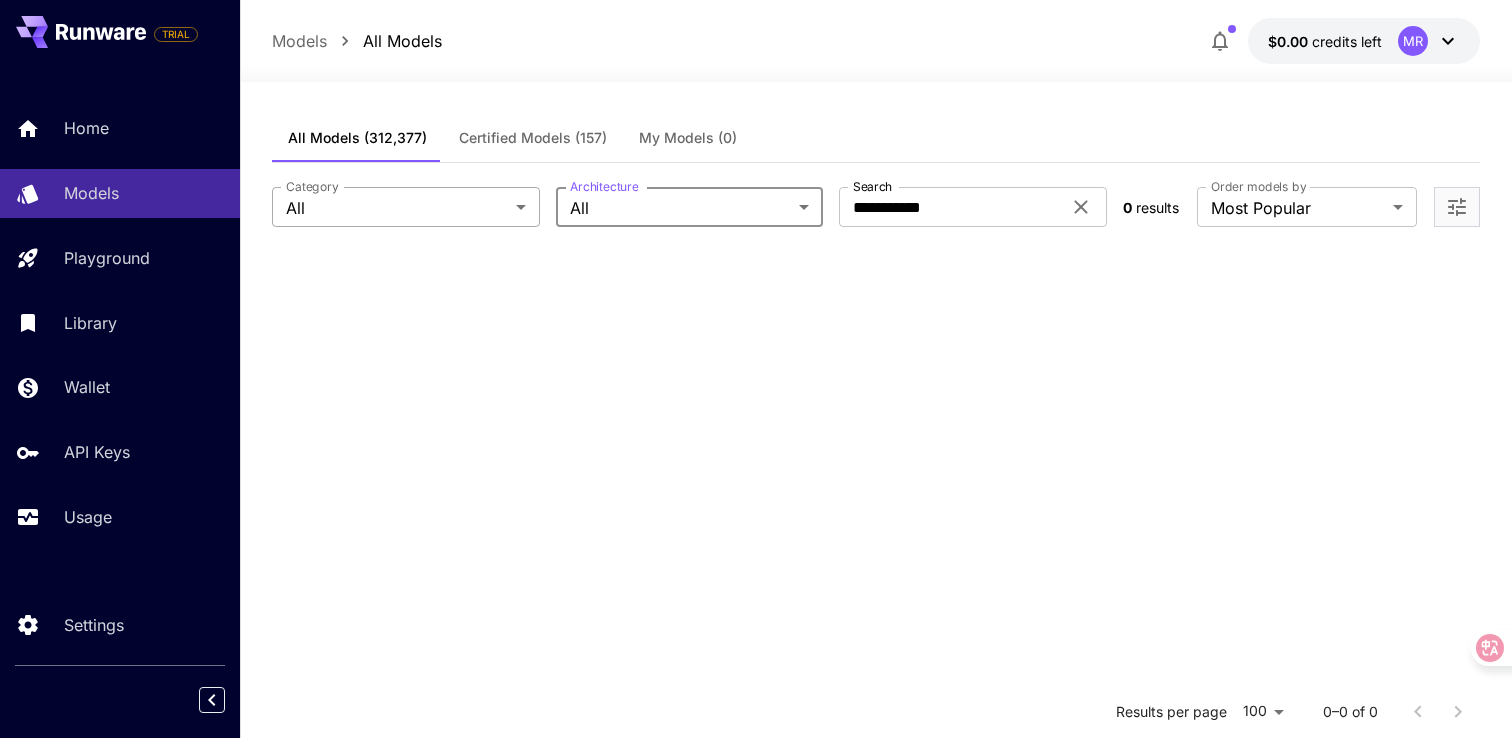click on "**********" at bounding box center (756, 550) 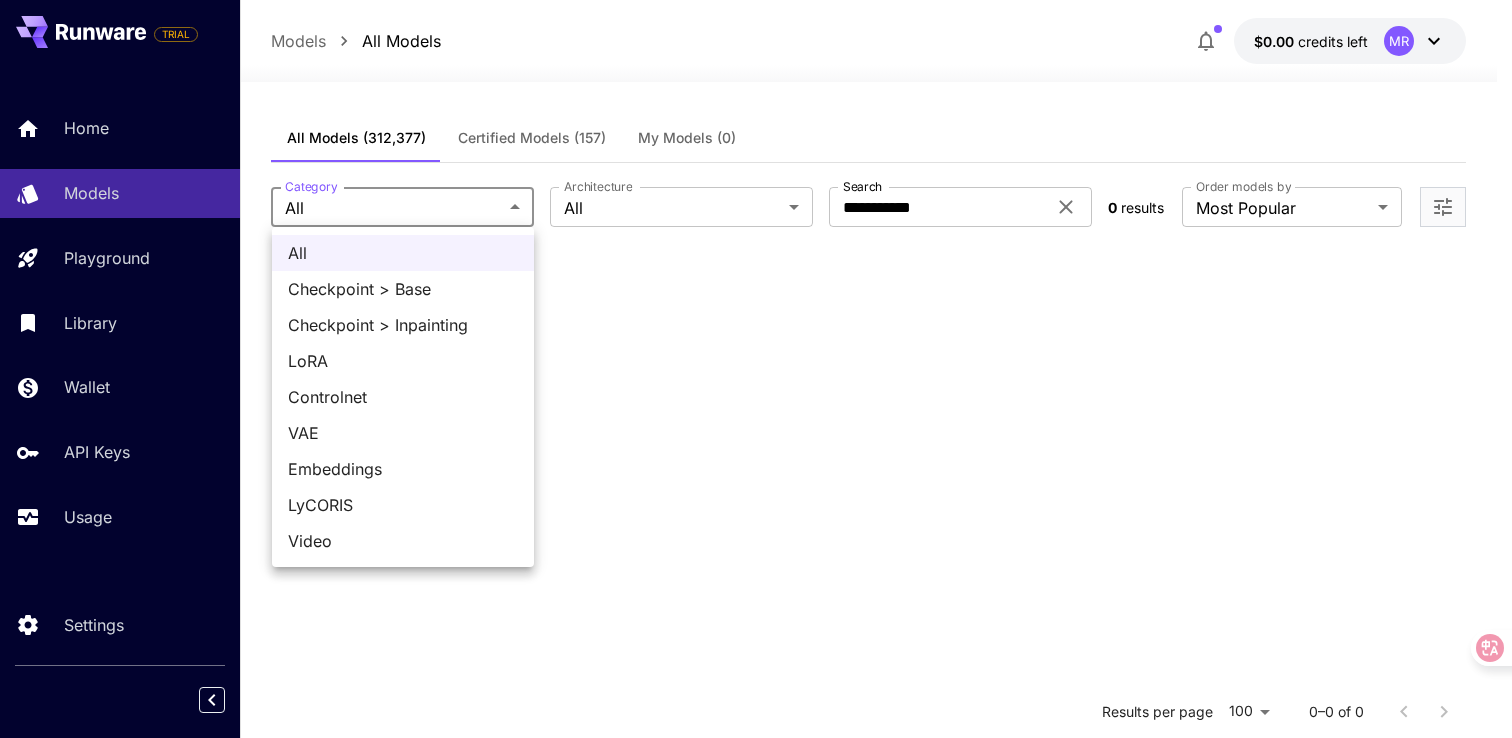 click at bounding box center [756, 369] 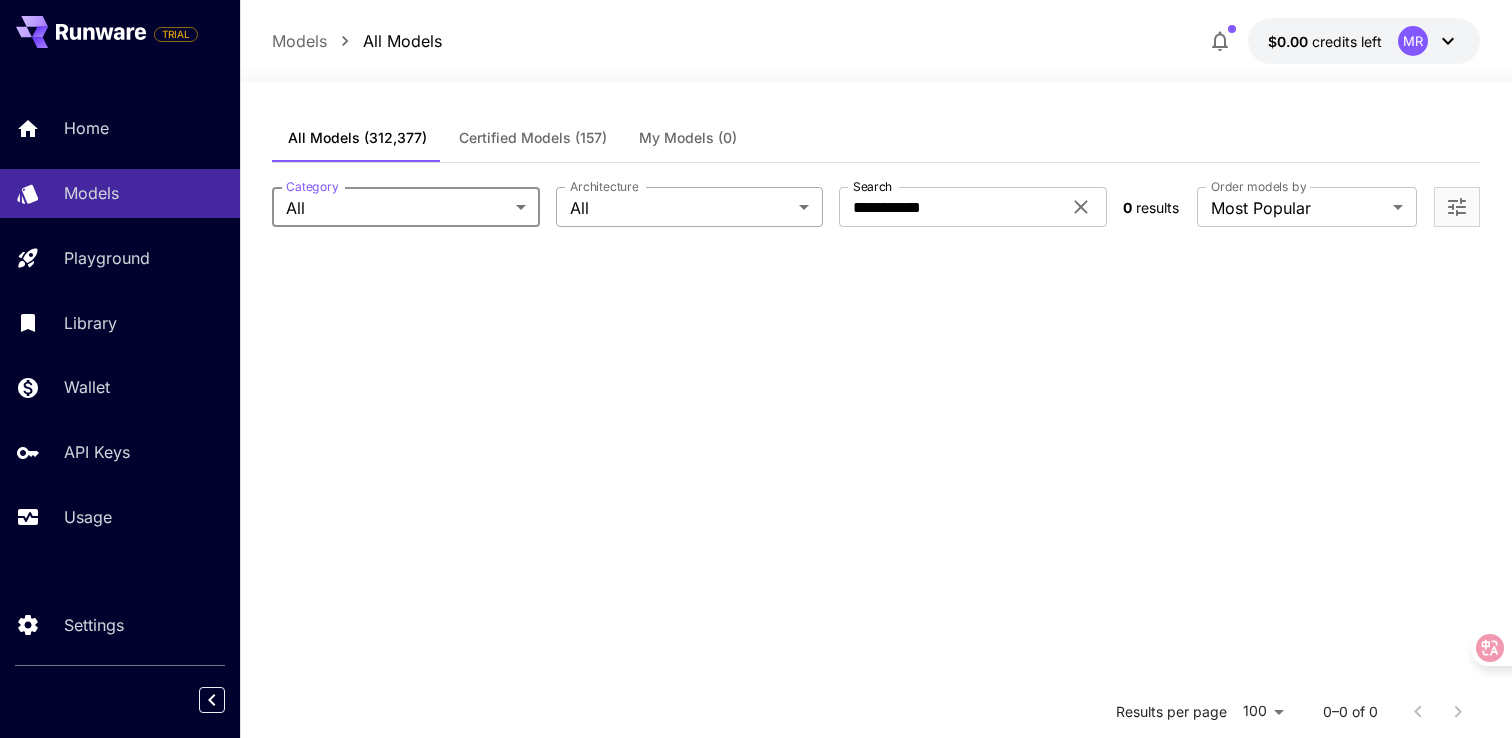 click on "**********" at bounding box center (756, 550) 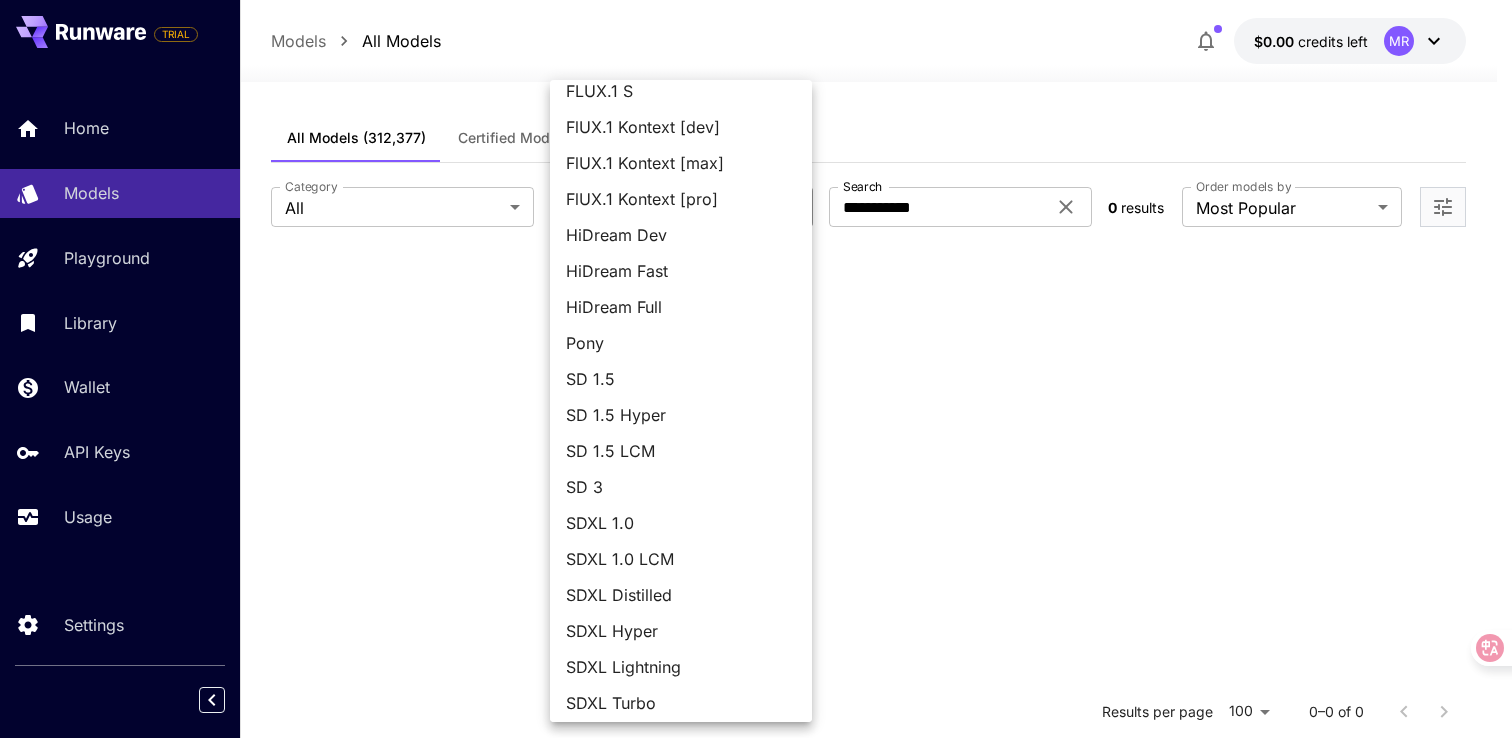 scroll, scrollTop: 94, scrollLeft: 0, axis: vertical 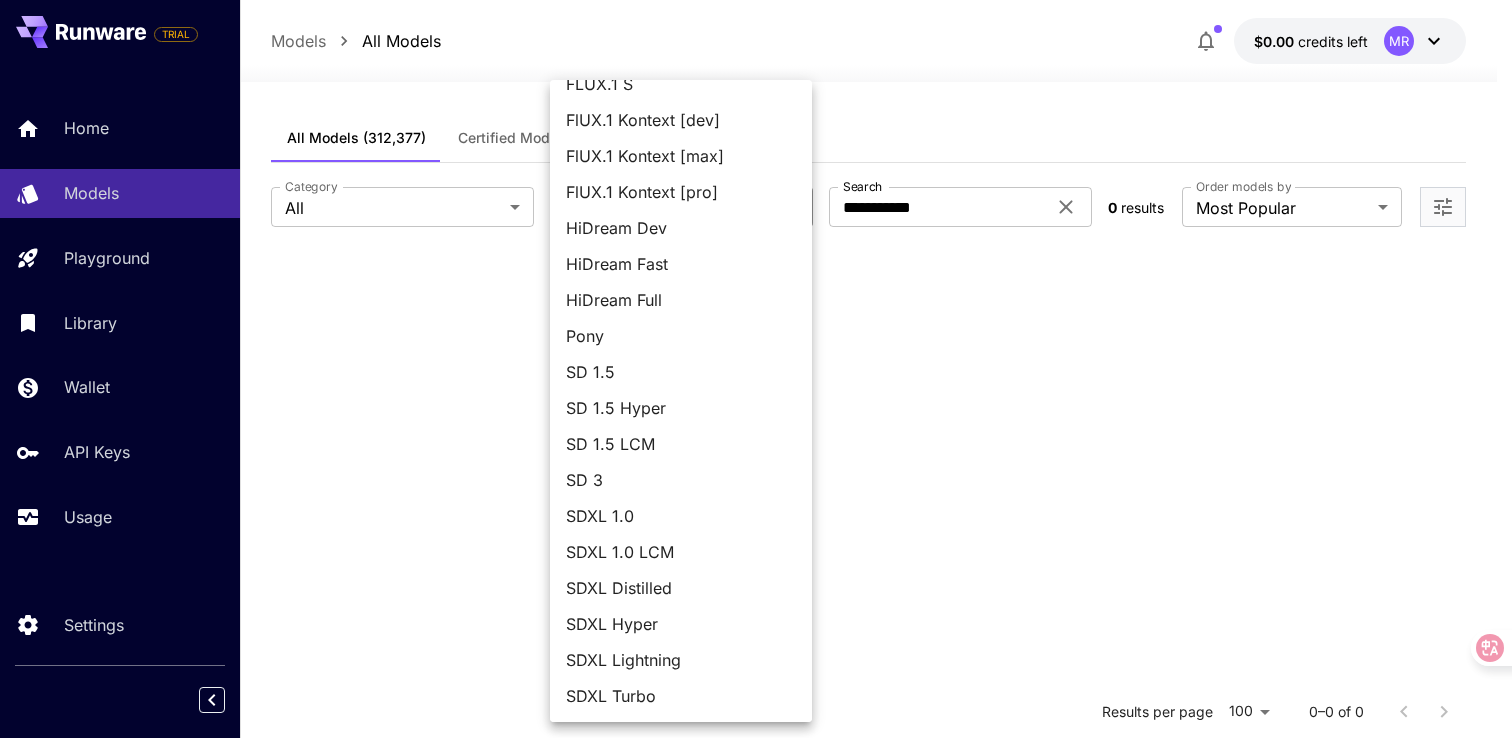 click at bounding box center [756, 369] 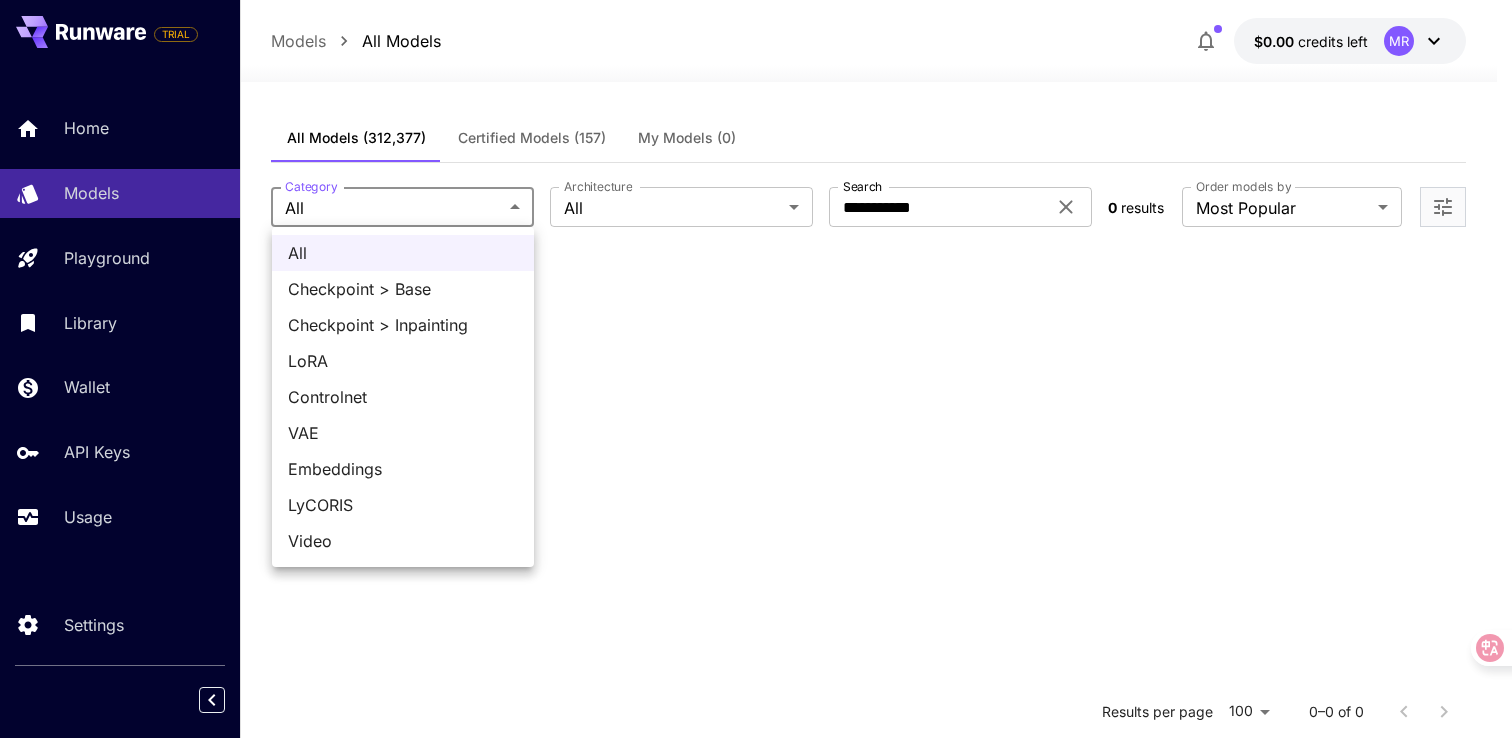 click on "**********" at bounding box center (756, 550) 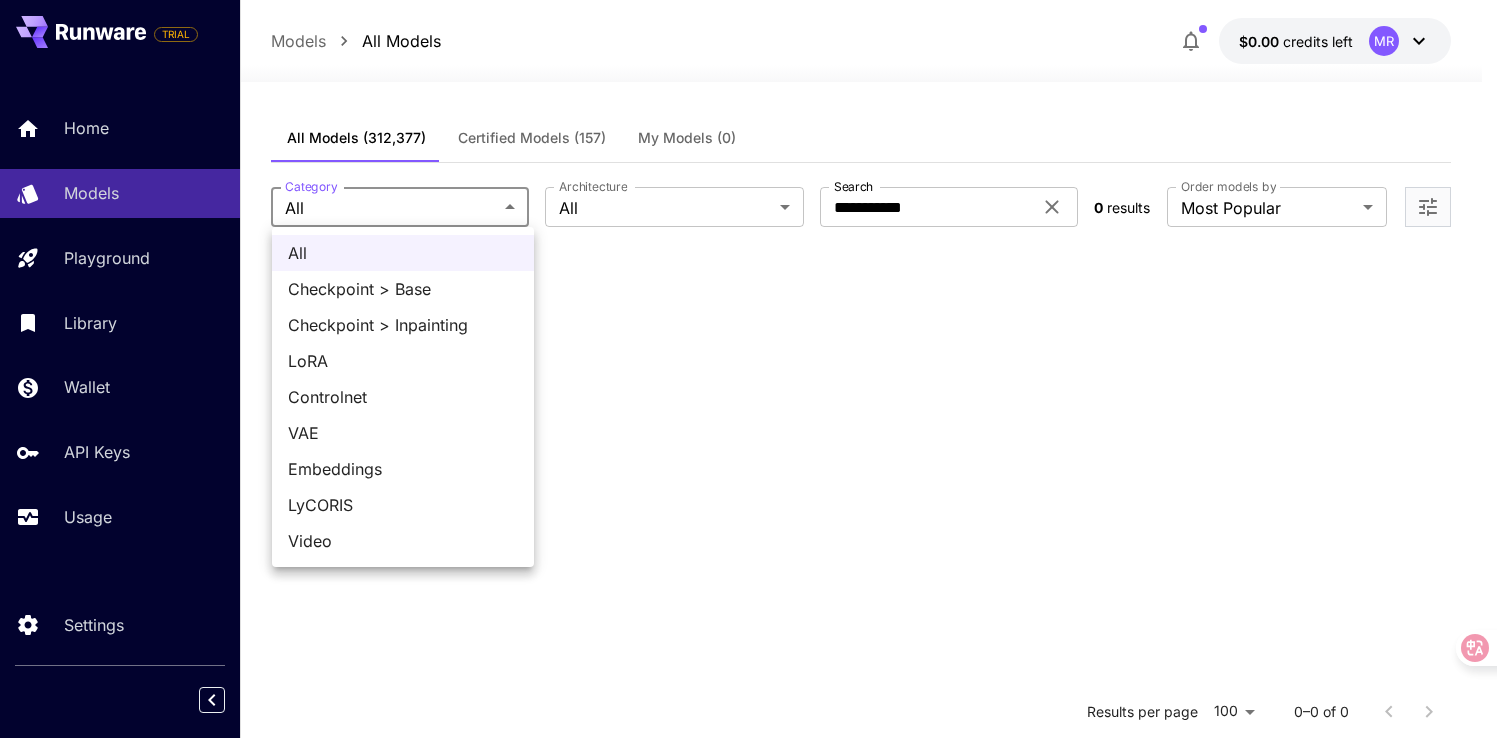 click on "**********" at bounding box center [748, 550] 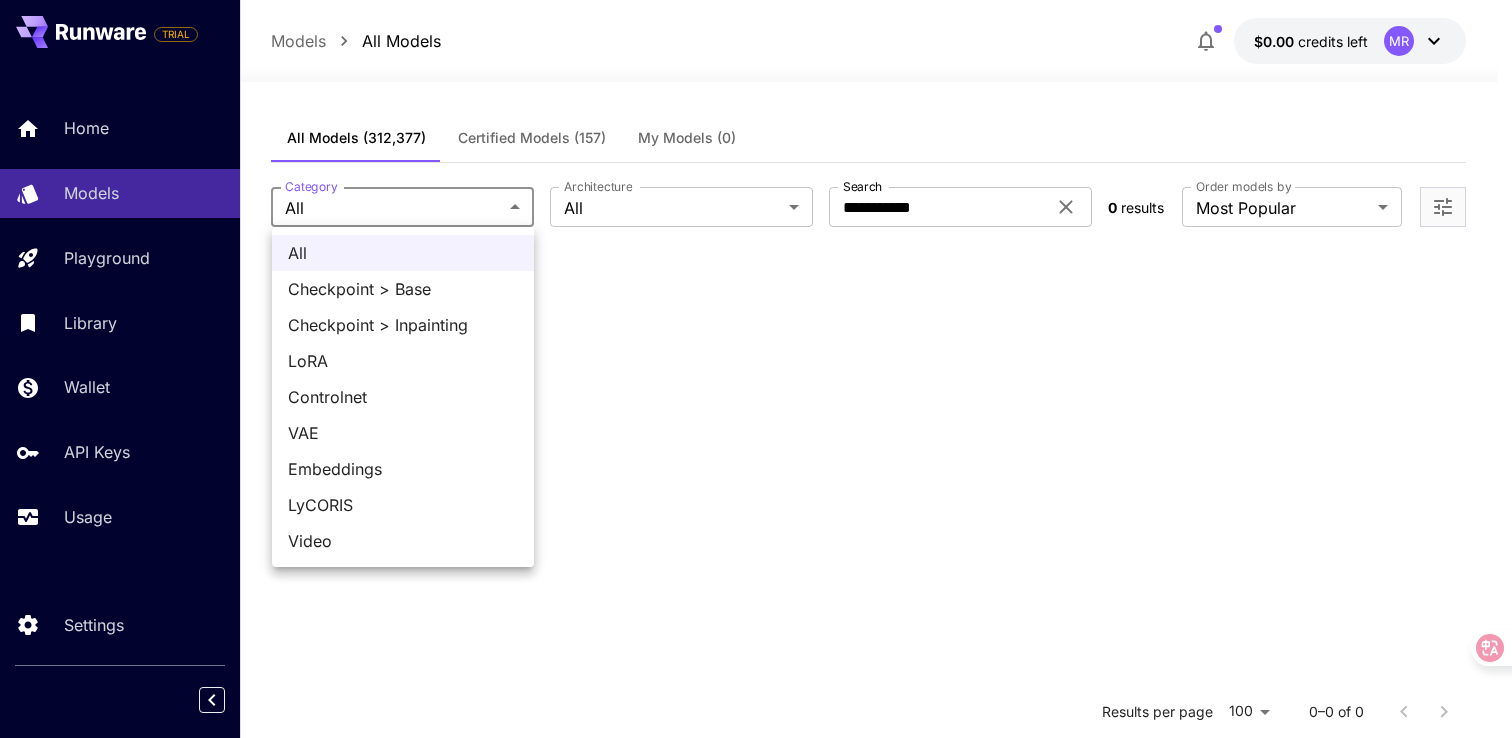 click on "Video" at bounding box center [403, 541] 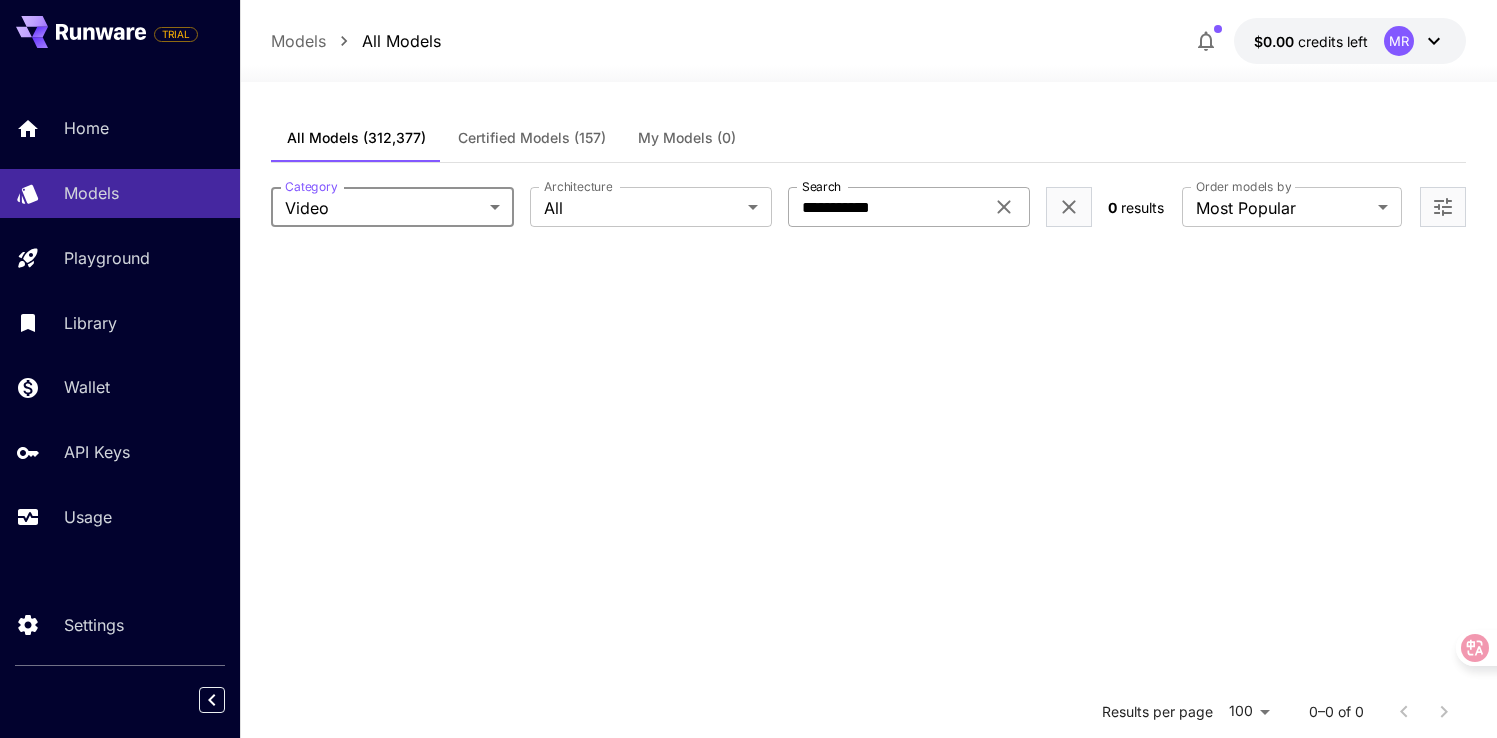 click 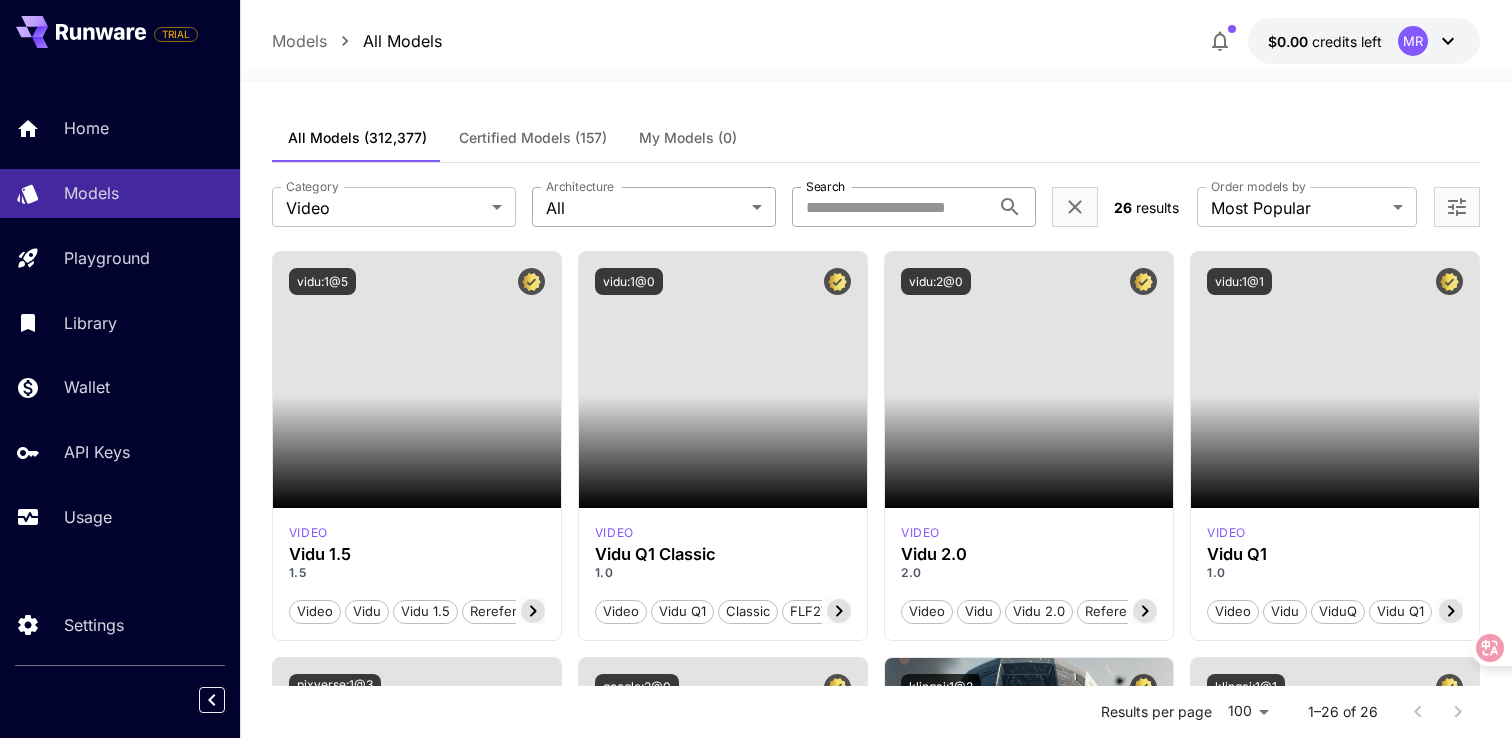 click on "**********" at bounding box center [756, 2209] 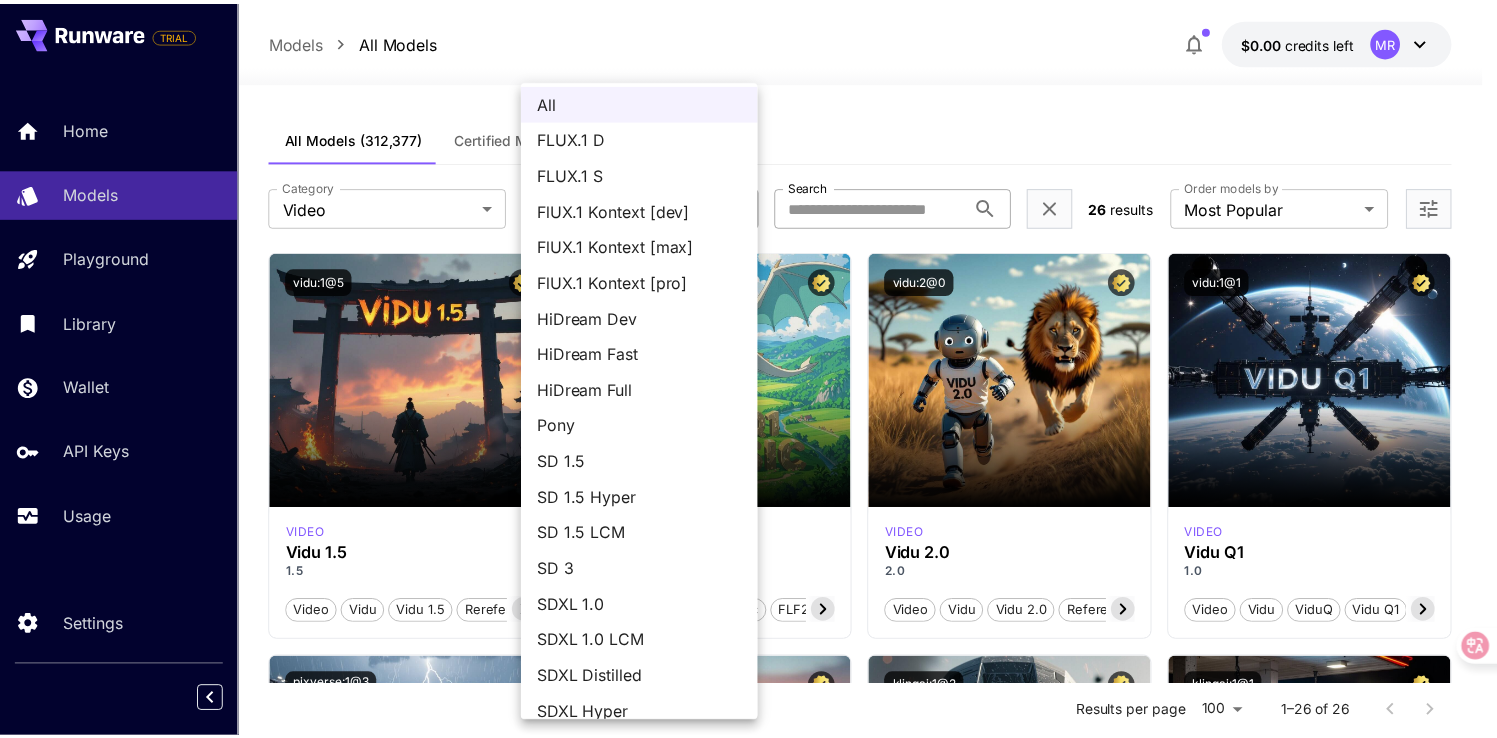 scroll, scrollTop: 0, scrollLeft: 0, axis: both 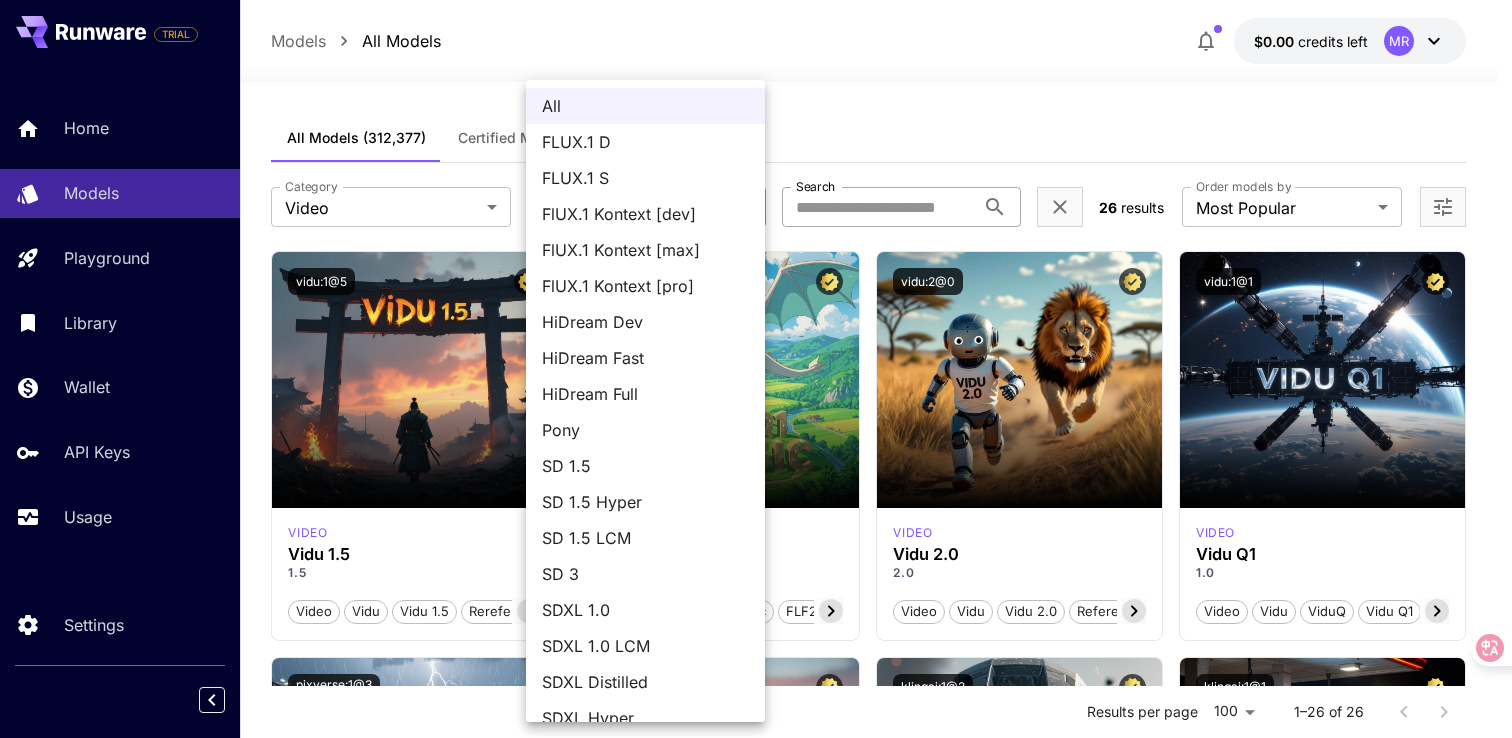 click at bounding box center [756, 369] 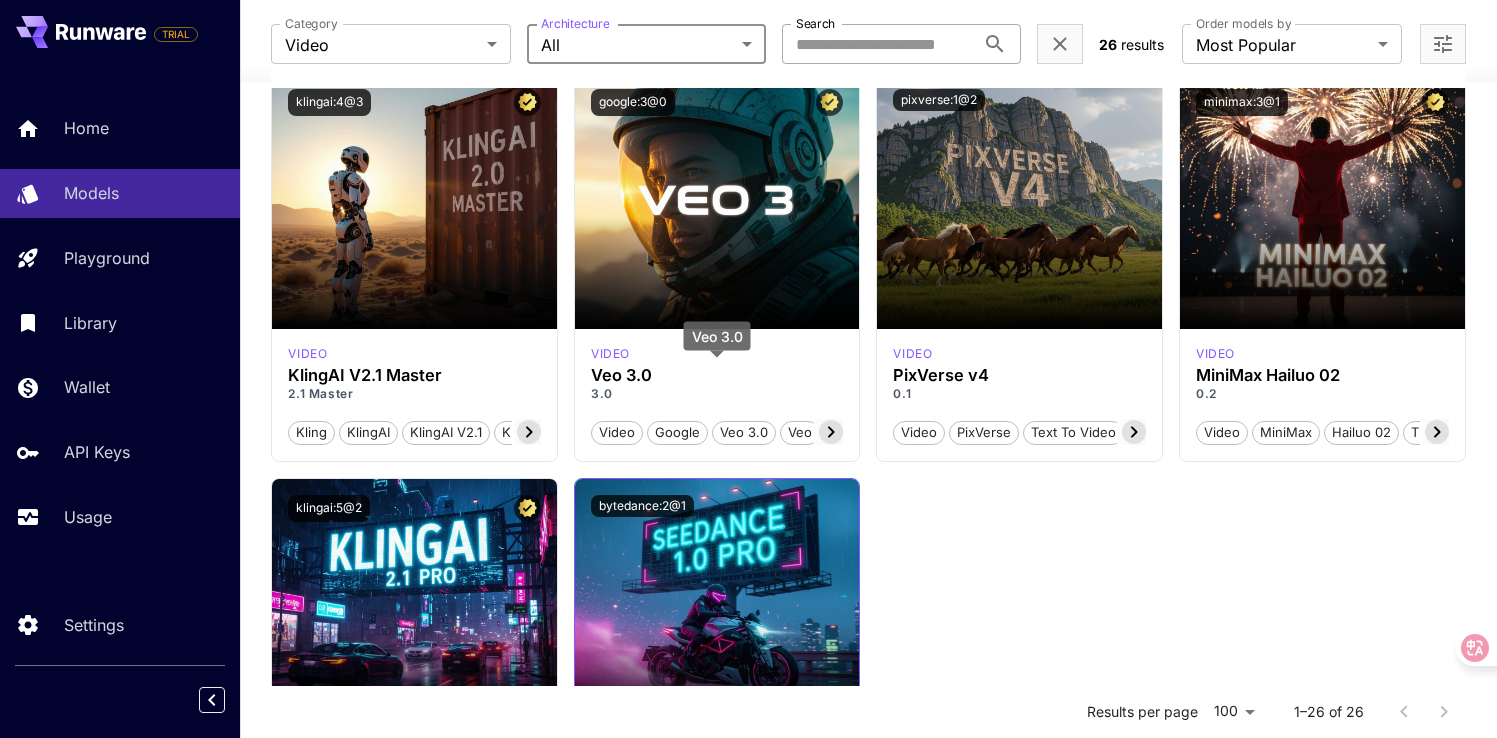 scroll, scrollTop: 2205, scrollLeft: 0, axis: vertical 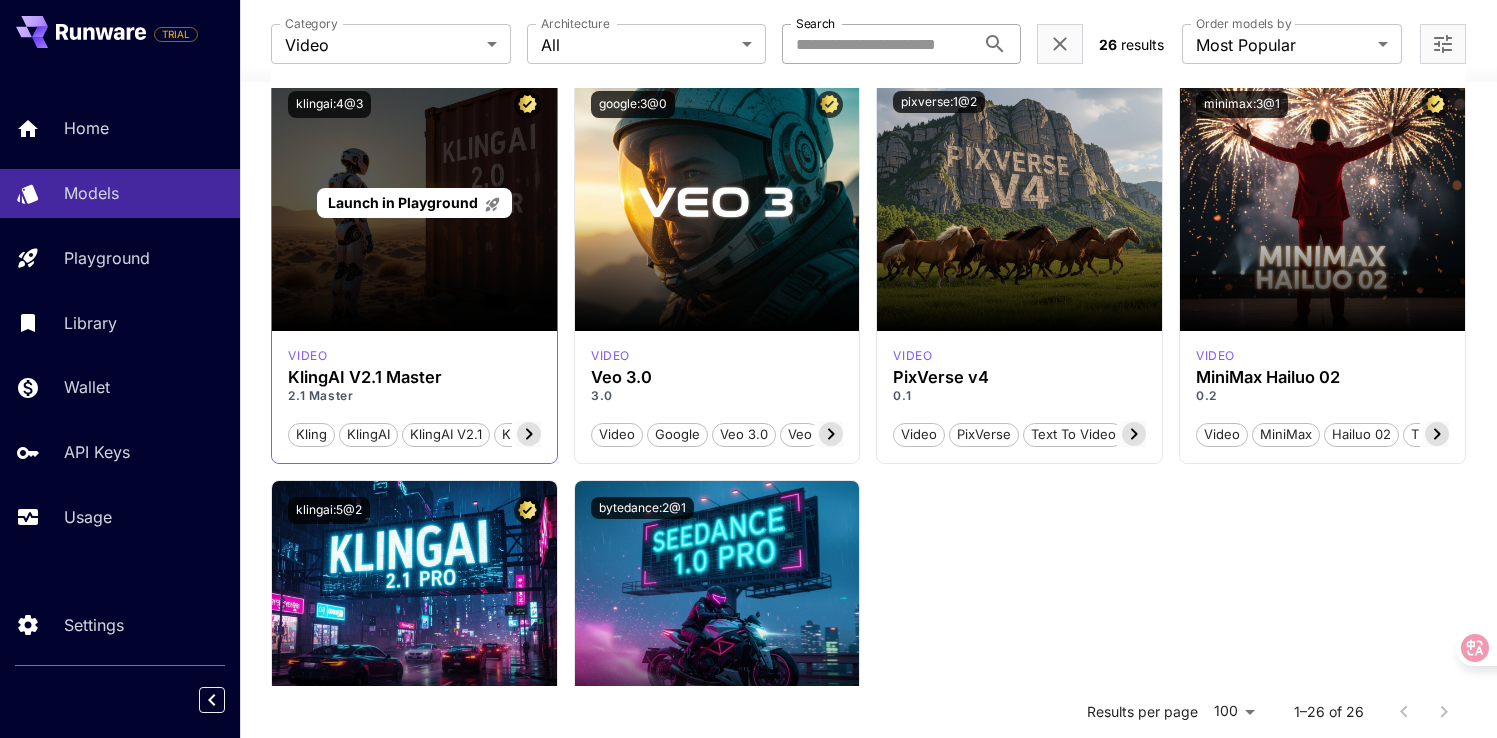 click on "Launch in Playground" at bounding box center (414, 202) 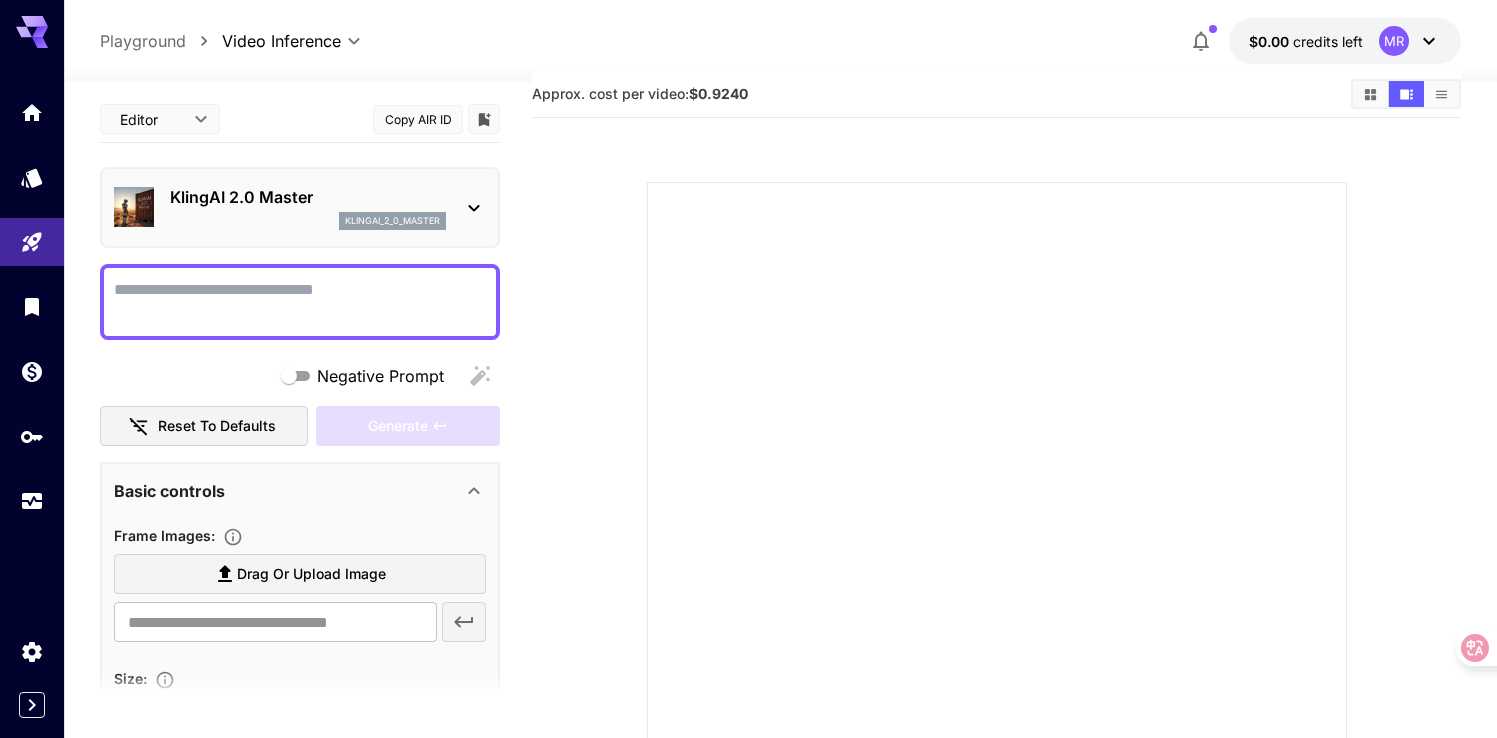 scroll, scrollTop: 0, scrollLeft: 0, axis: both 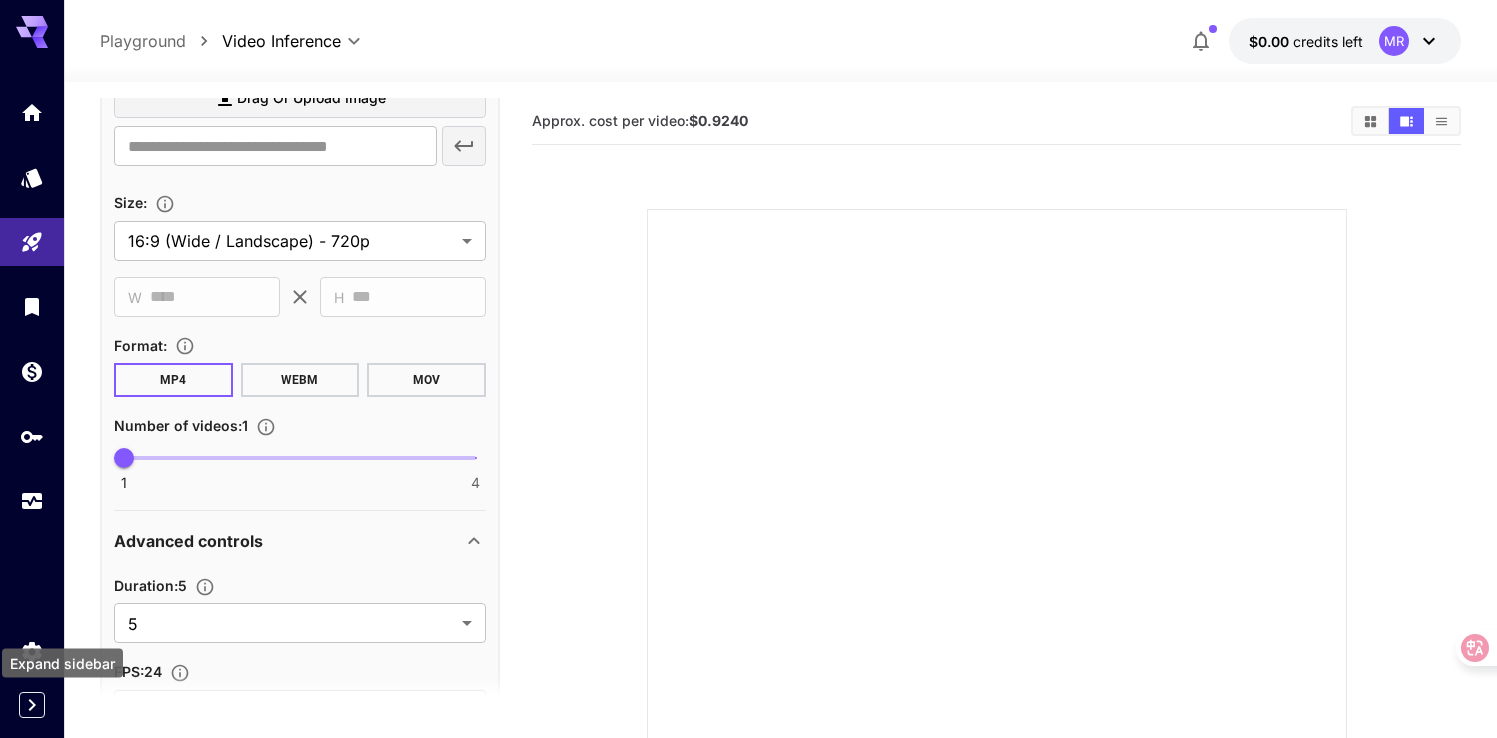 click 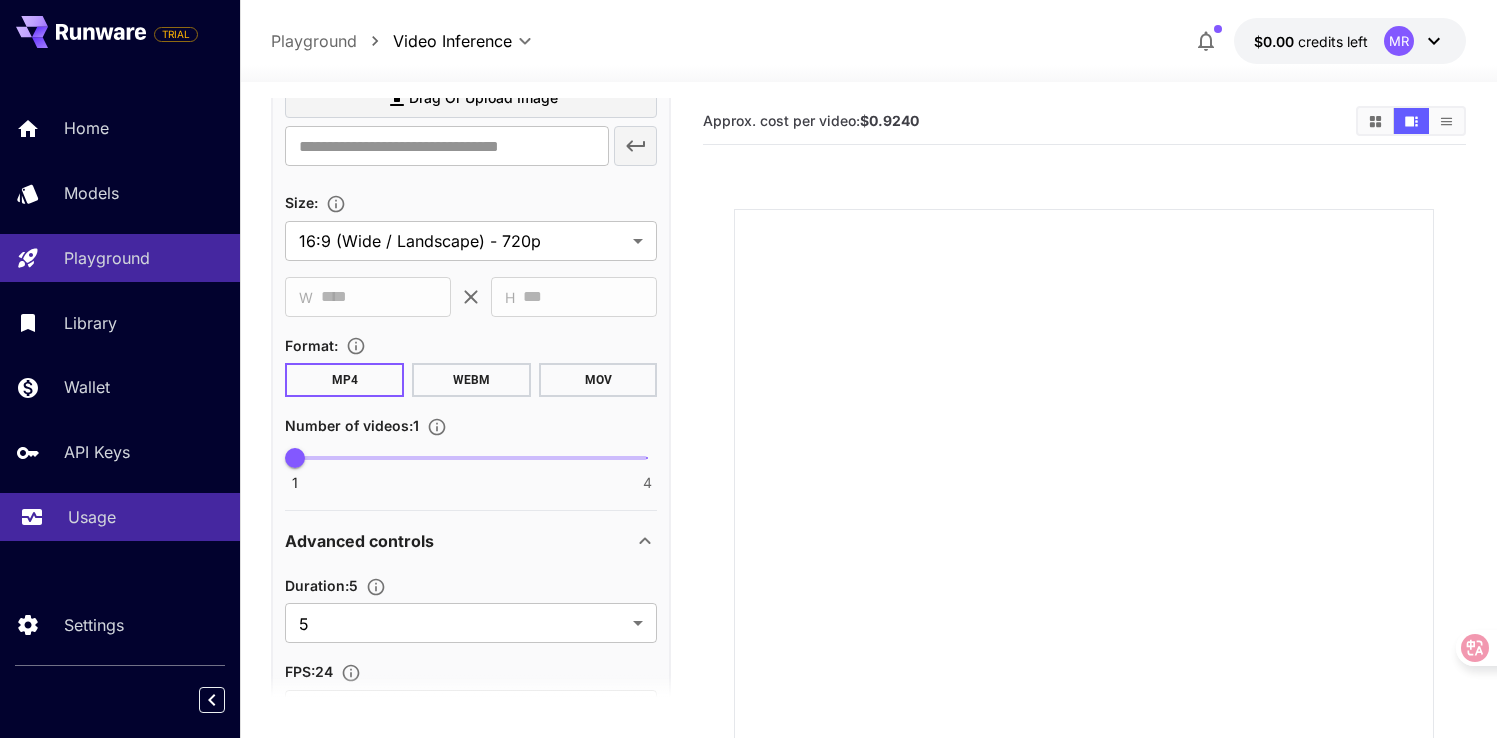click on "Usage" at bounding box center [92, 517] 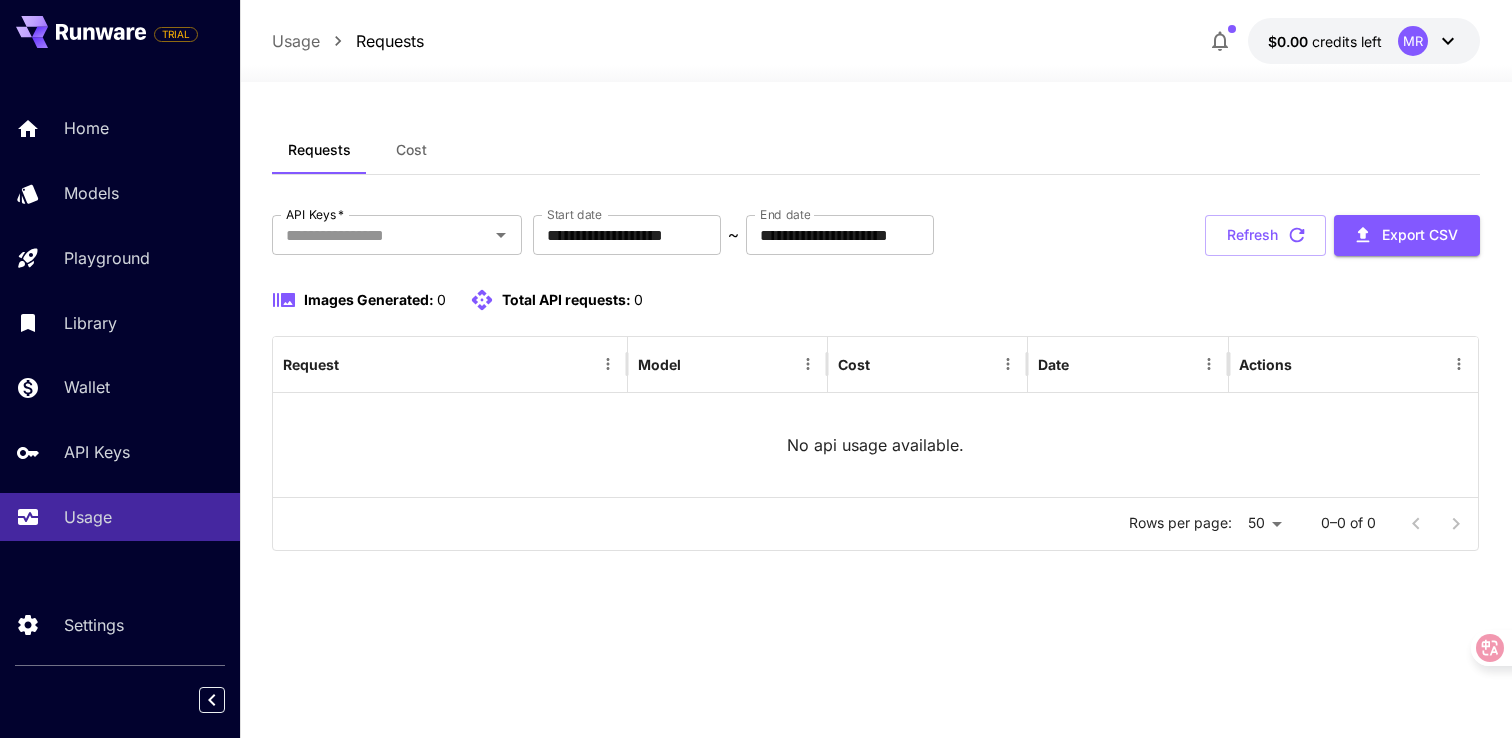 click 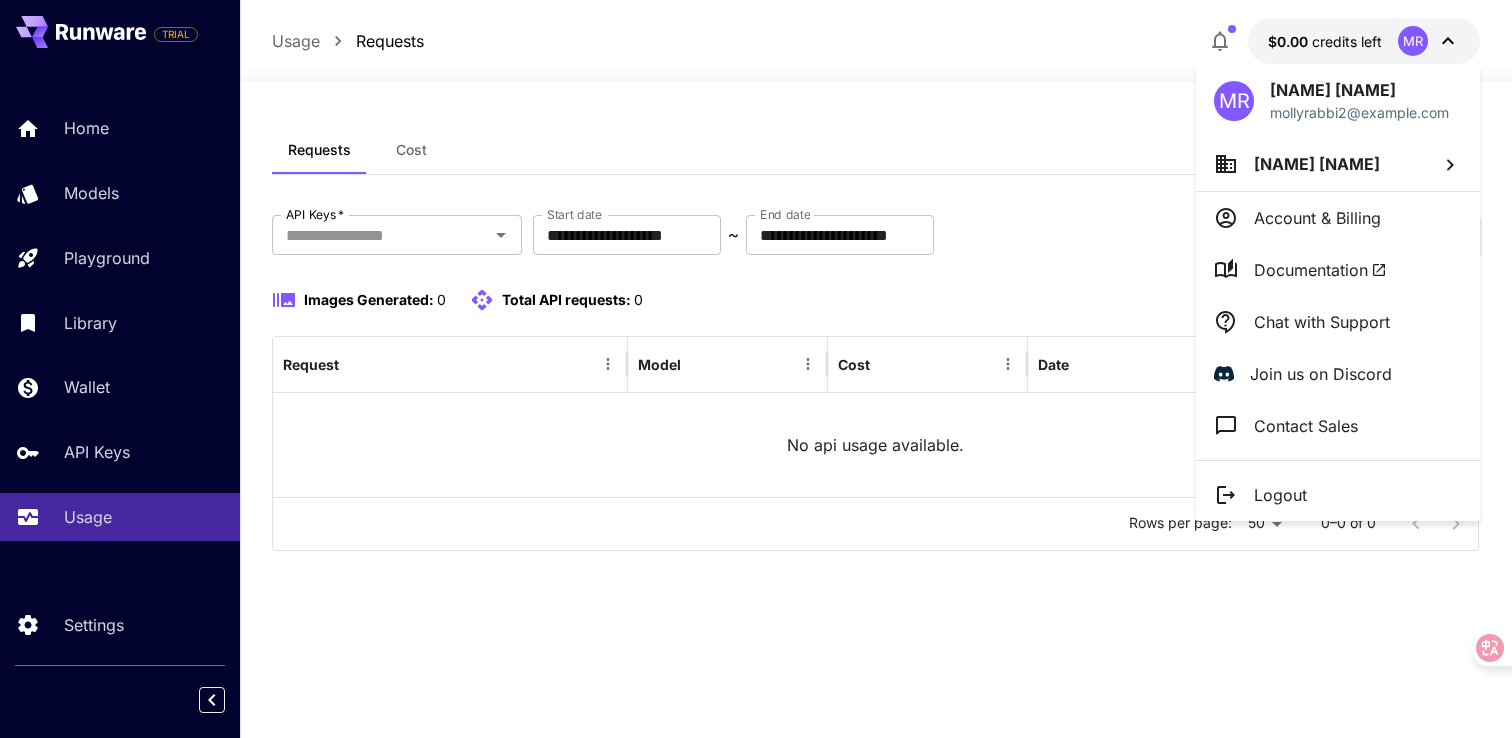 click at bounding box center (756, 369) 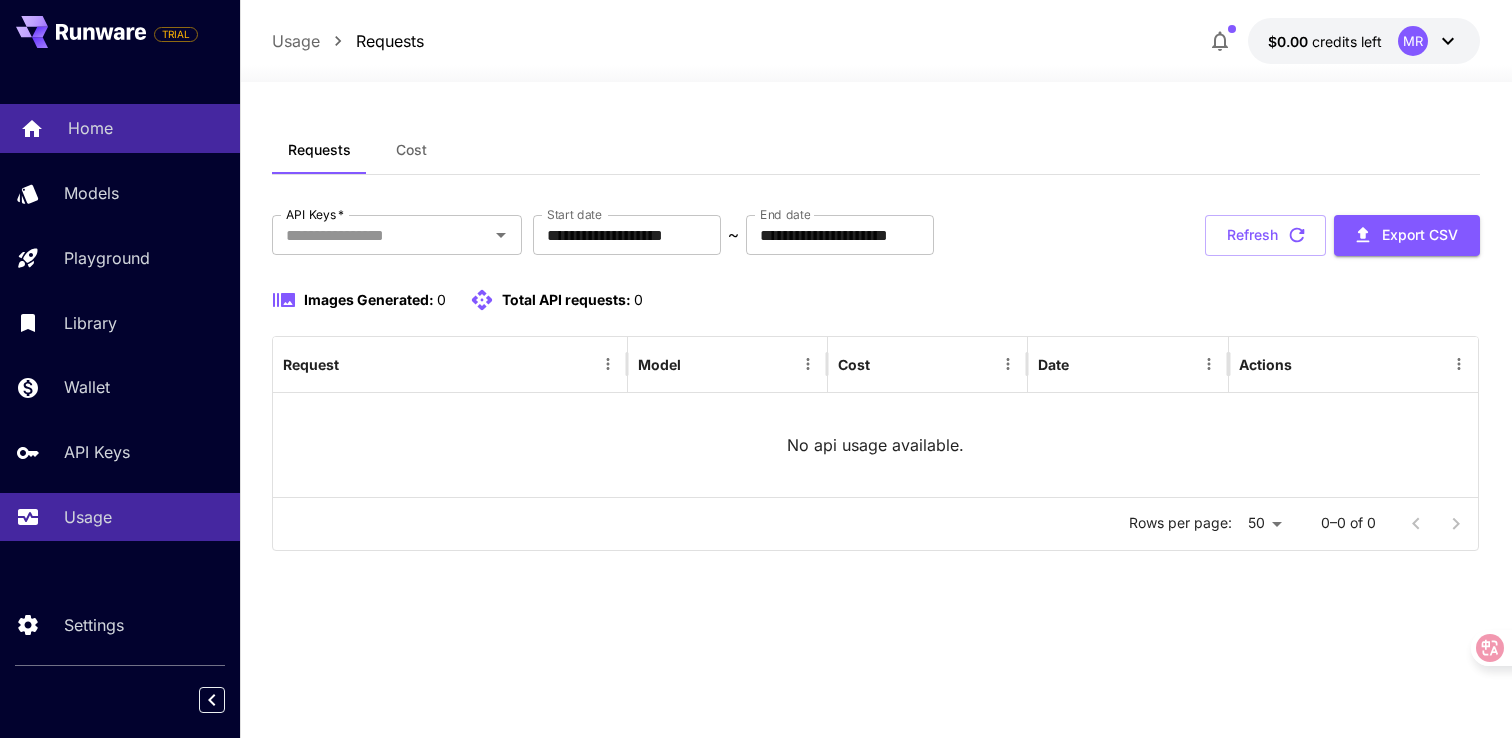 click on "Home" at bounding box center (90, 128) 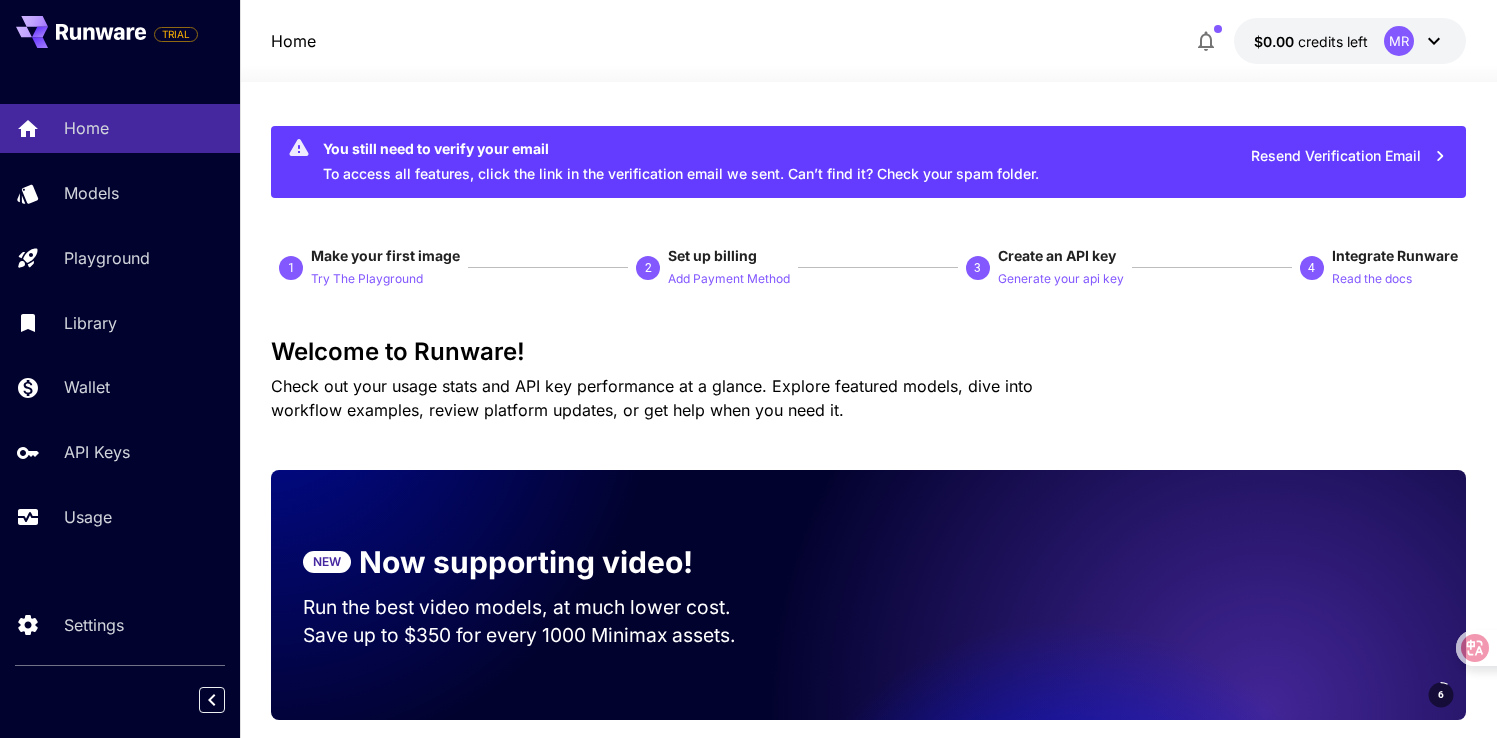 click at bounding box center (868, 70) 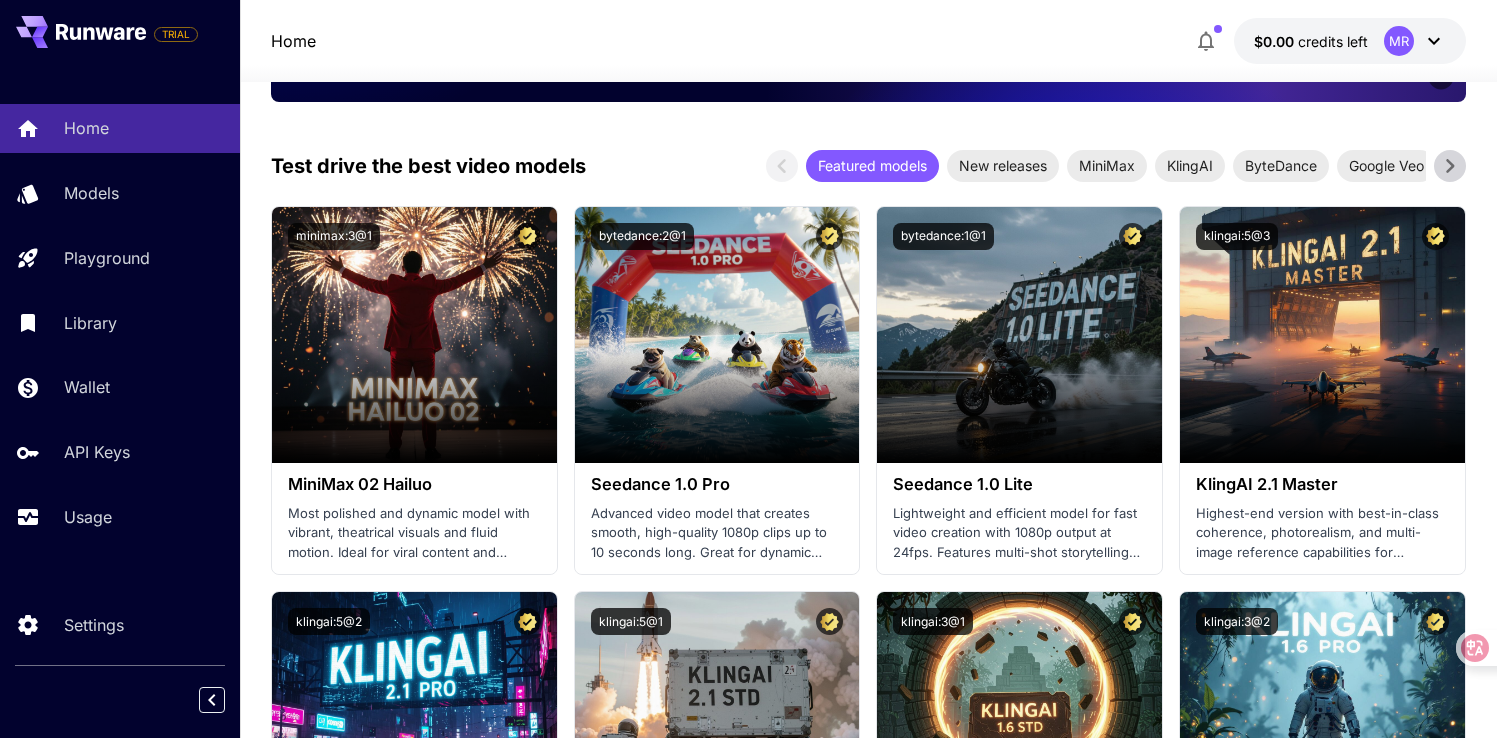 scroll, scrollTop: 688, scrollLeft: 0, axis: vertical 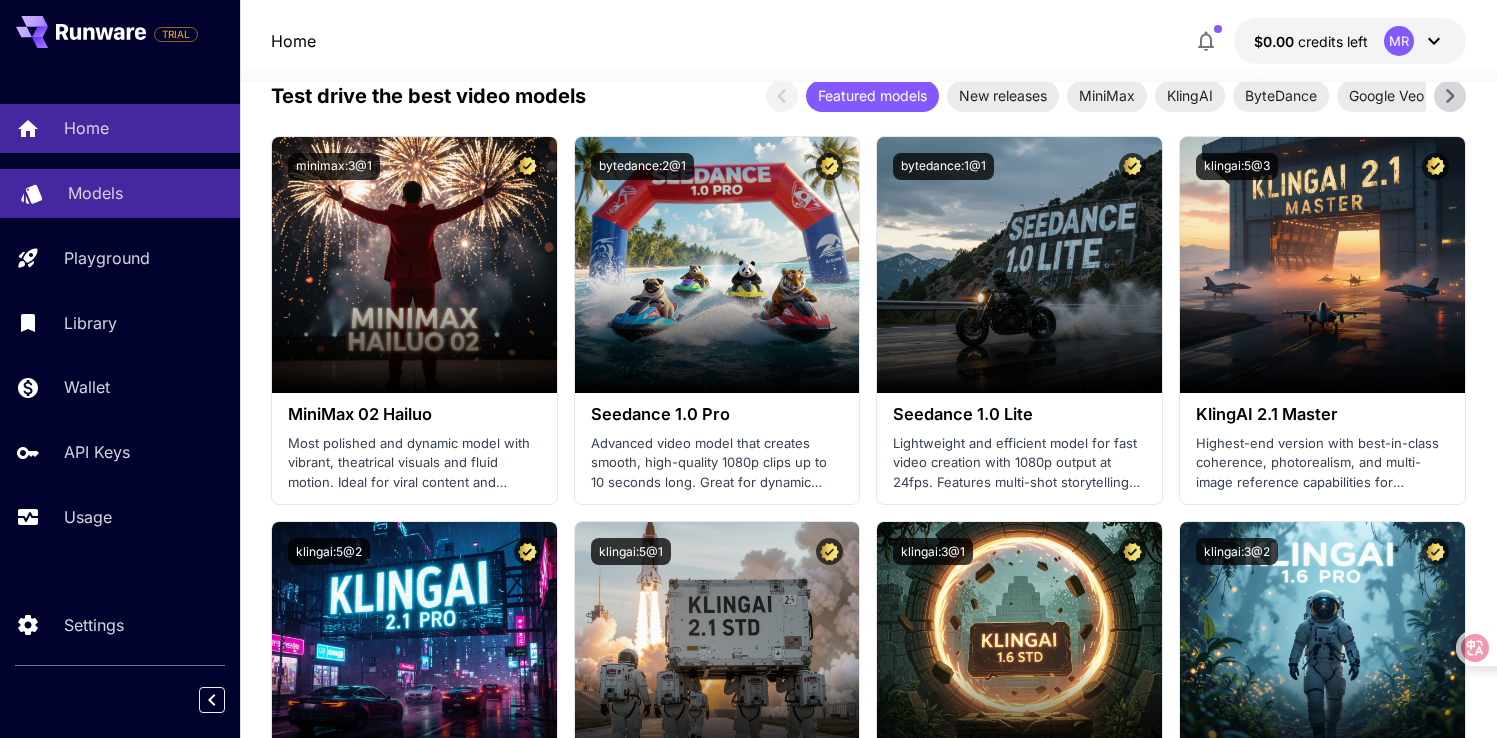 click on "Models" at bounding box center [95, 193] 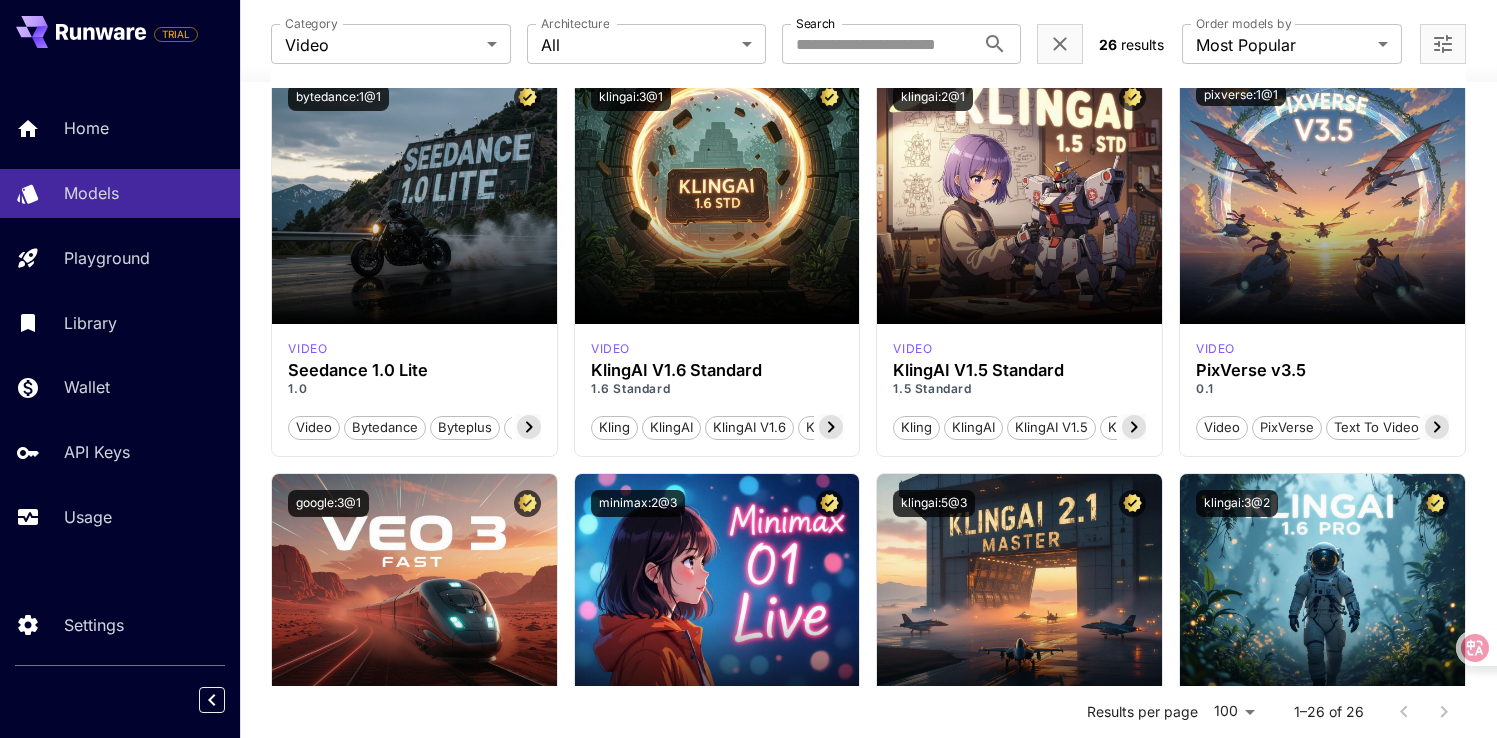scroll, scrollTop: 1407, scrollLeft: 0, axis: vertical 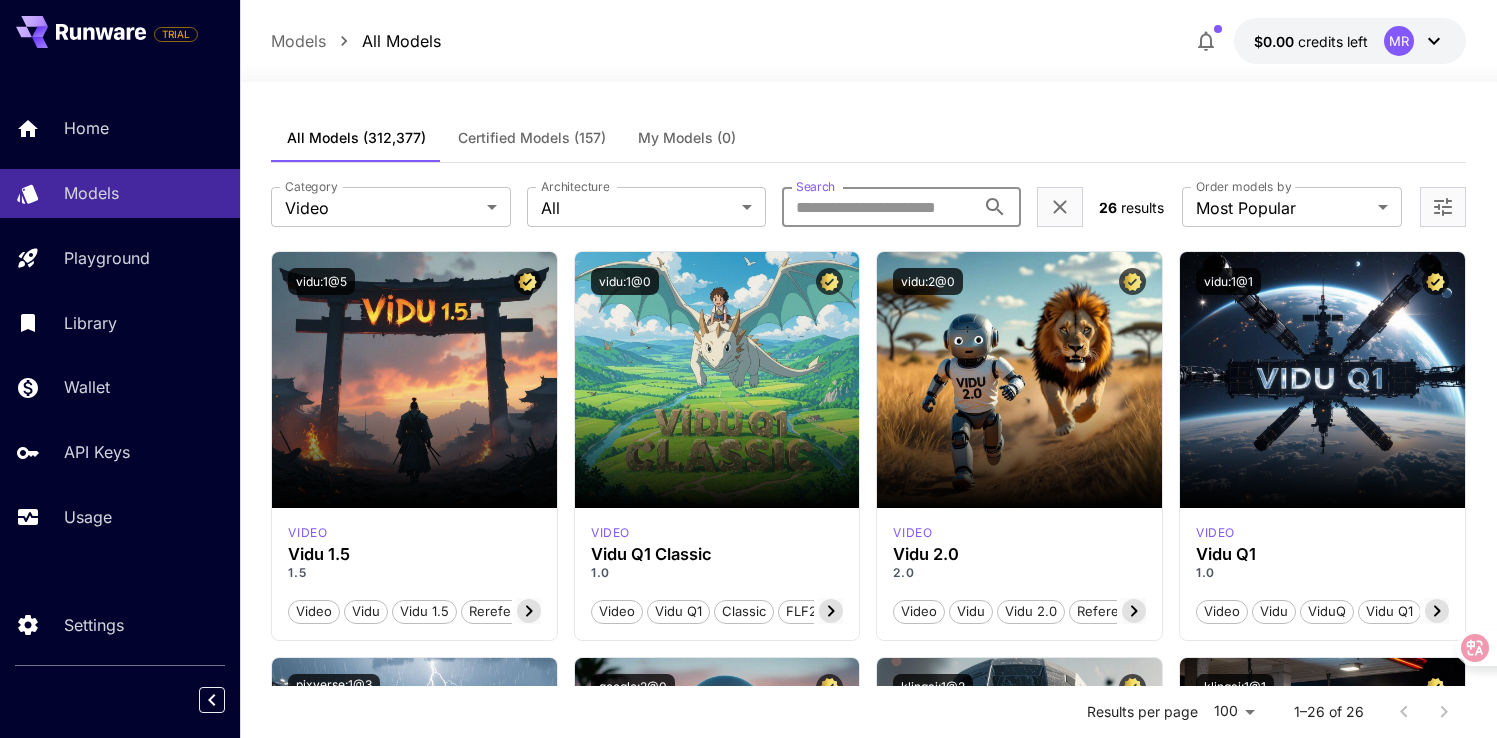 click on "Search" at bounding box center (878, 207) 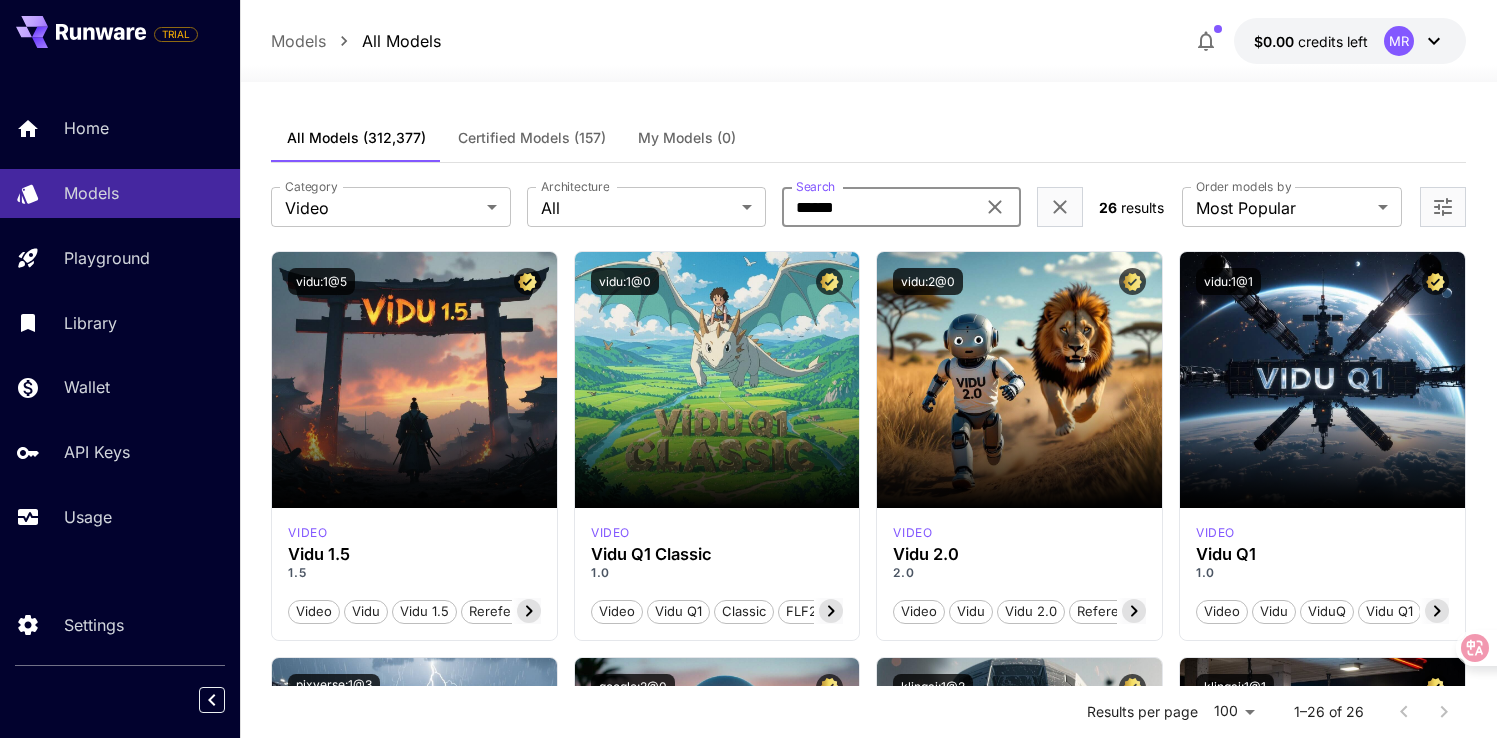 type on "******" 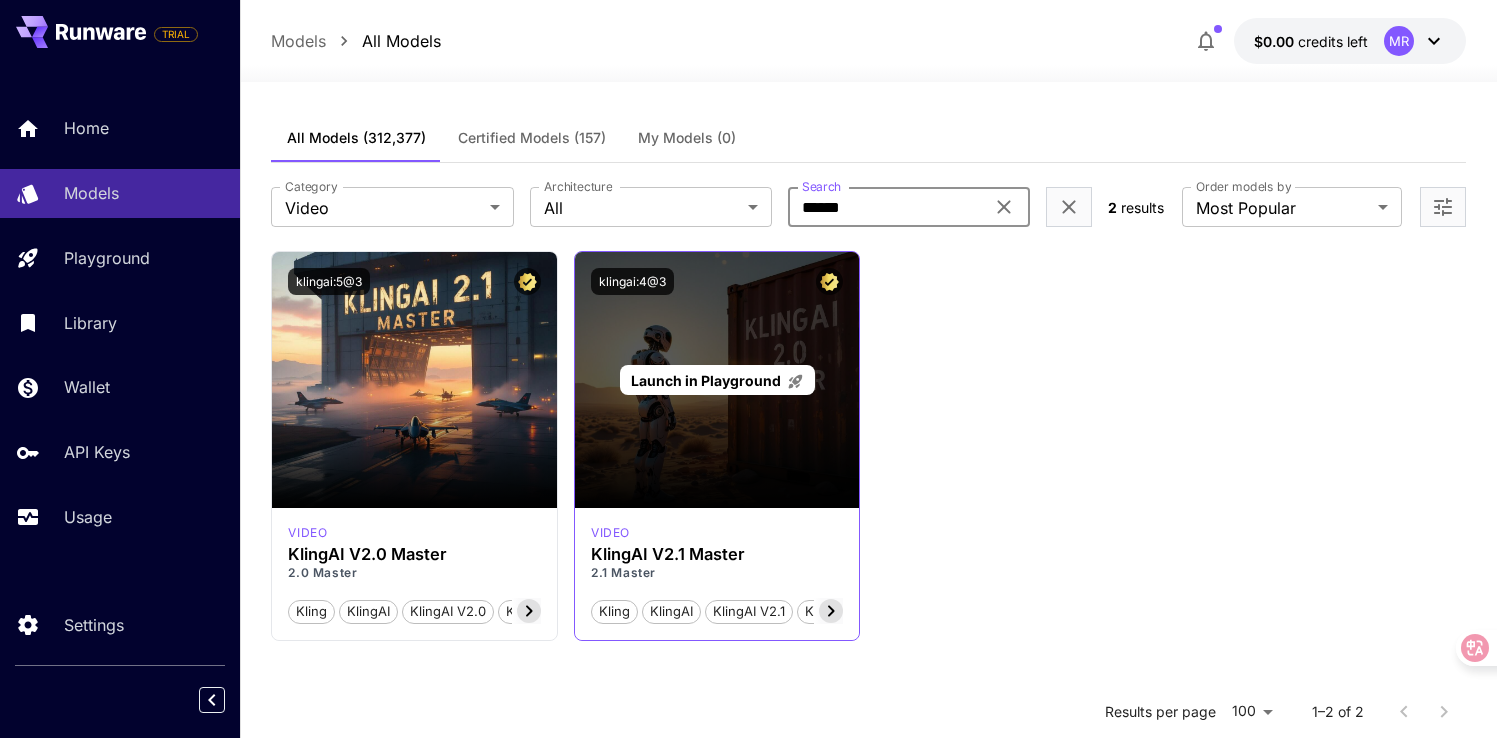 click on "Launch in Playground" at bounding box center (717, 380) 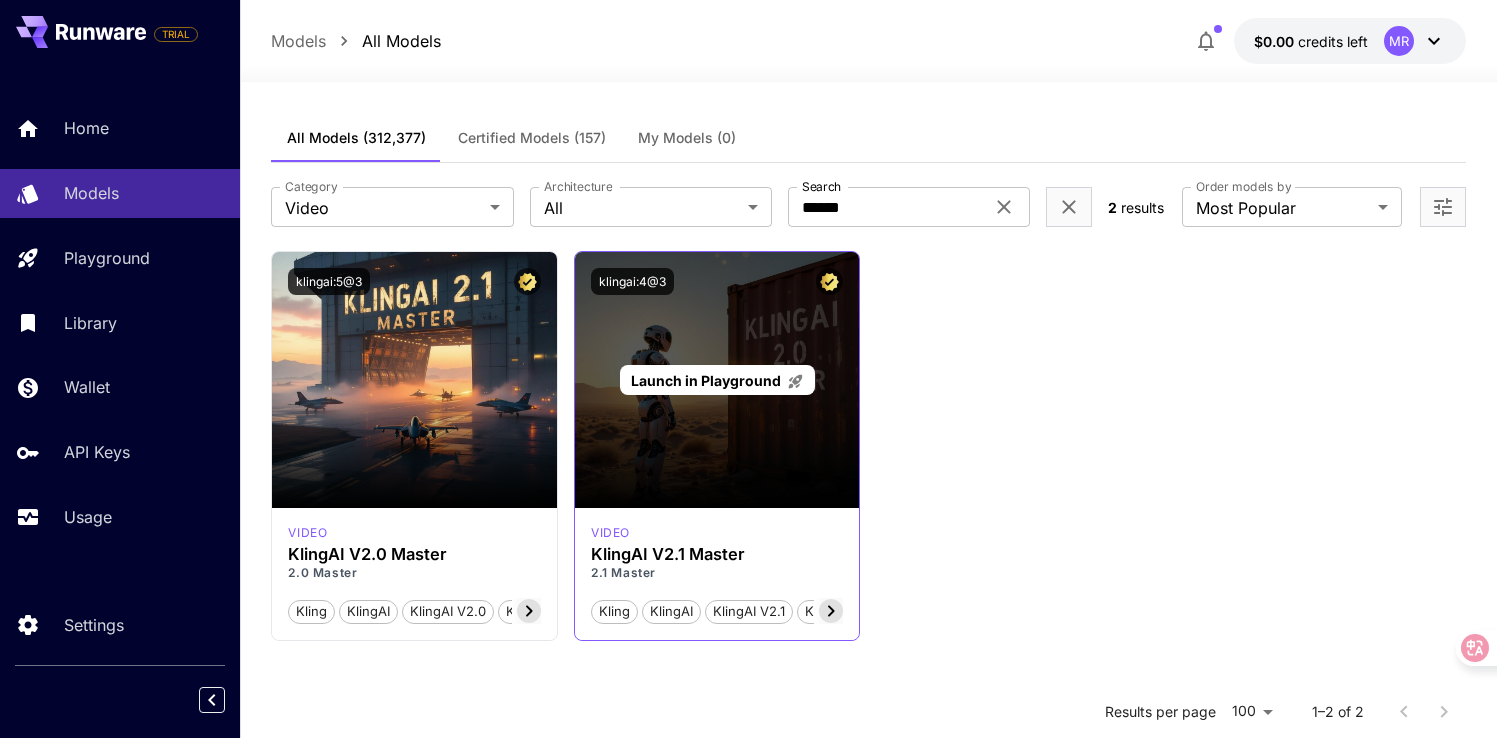 click on "Launch in Playground" at bounding box center [717, 380] 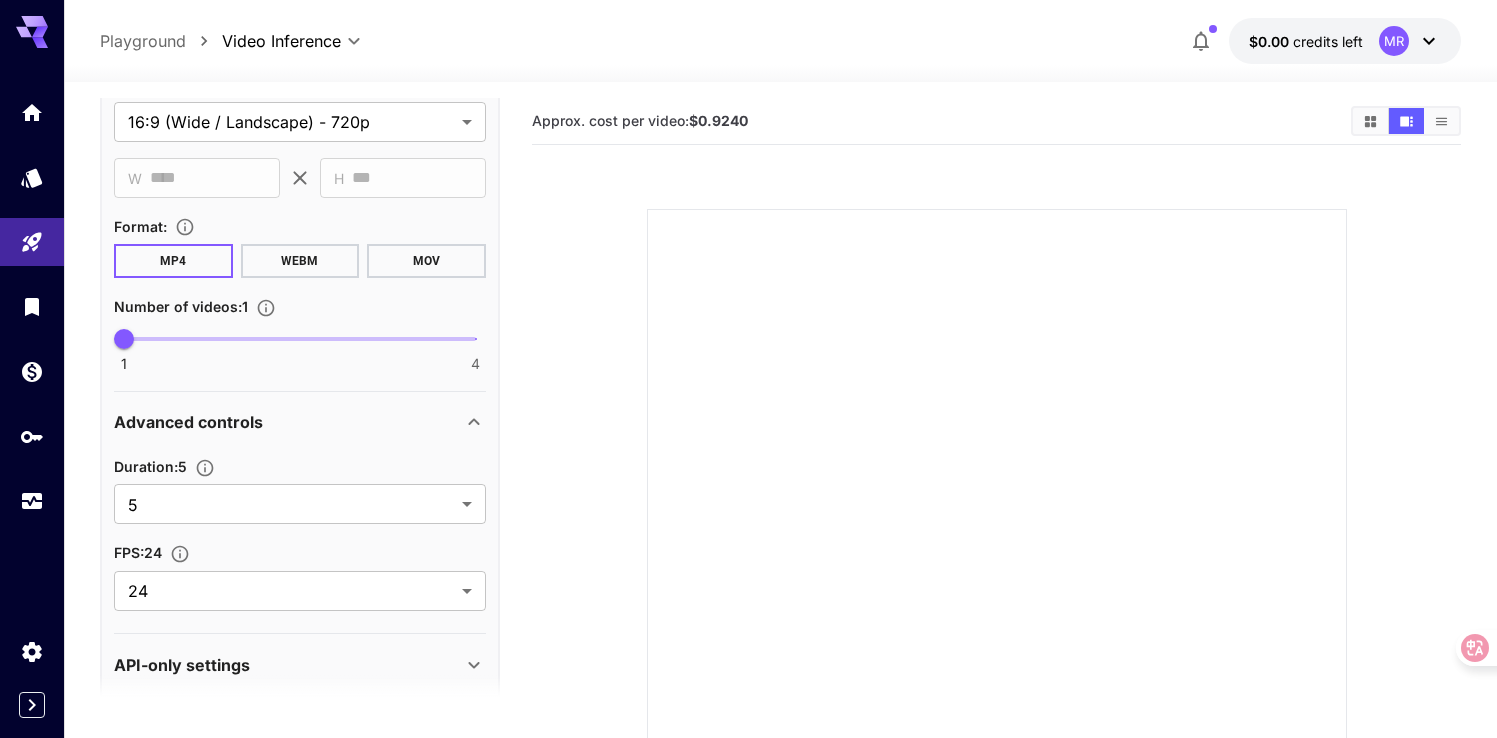 scroll, scrollTop: 618, scrollLeft: 0, axis: vertical 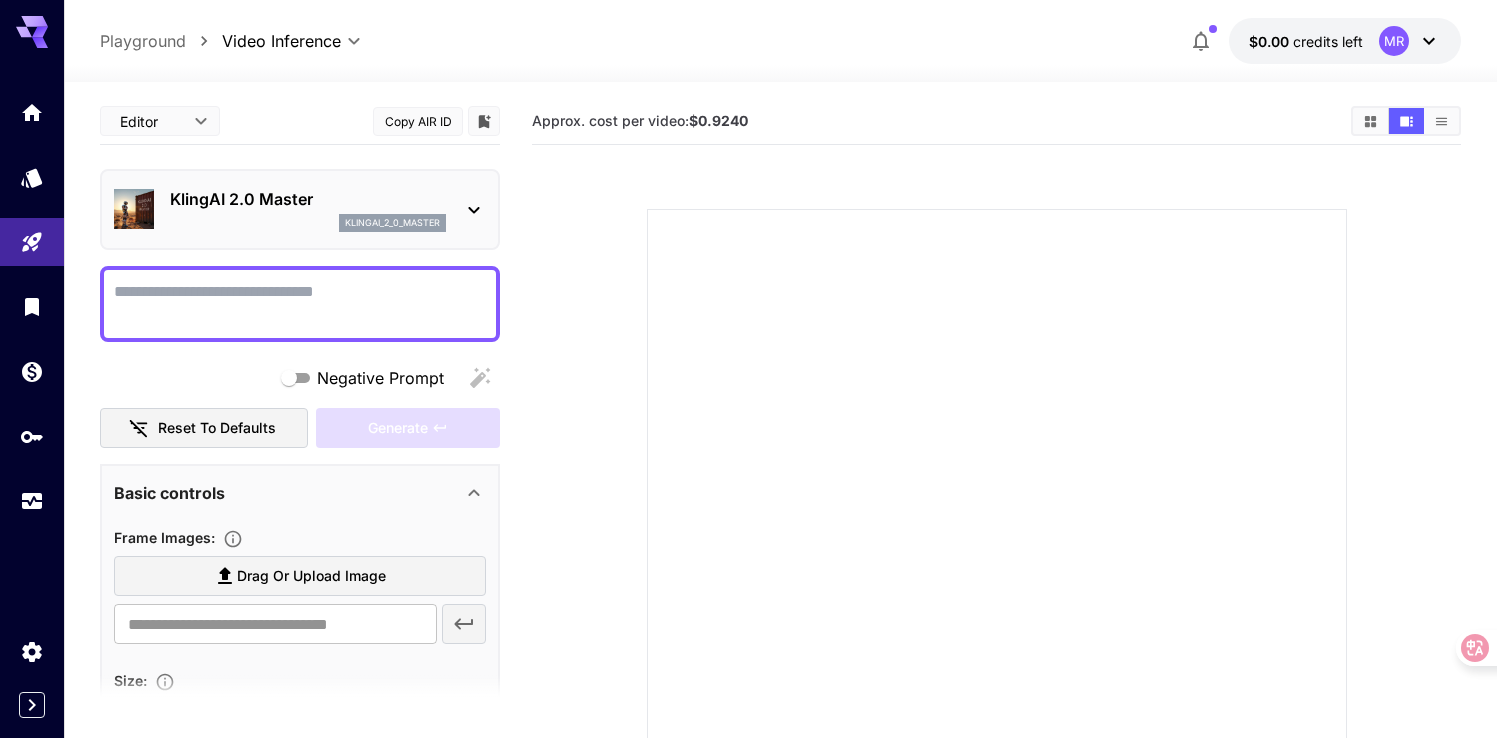 click 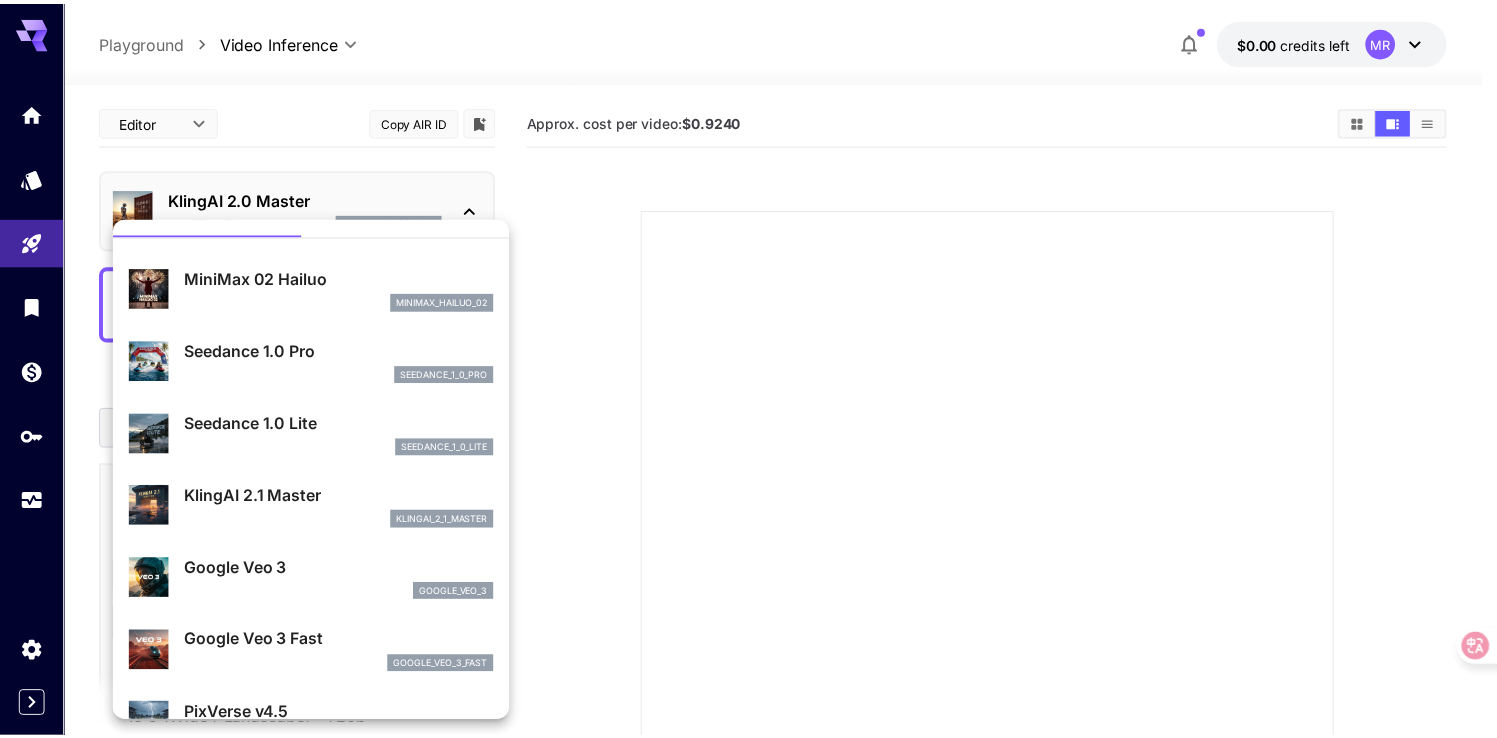 scroll, scrollTop: 40, scrollLeft: 0, axis: vertical 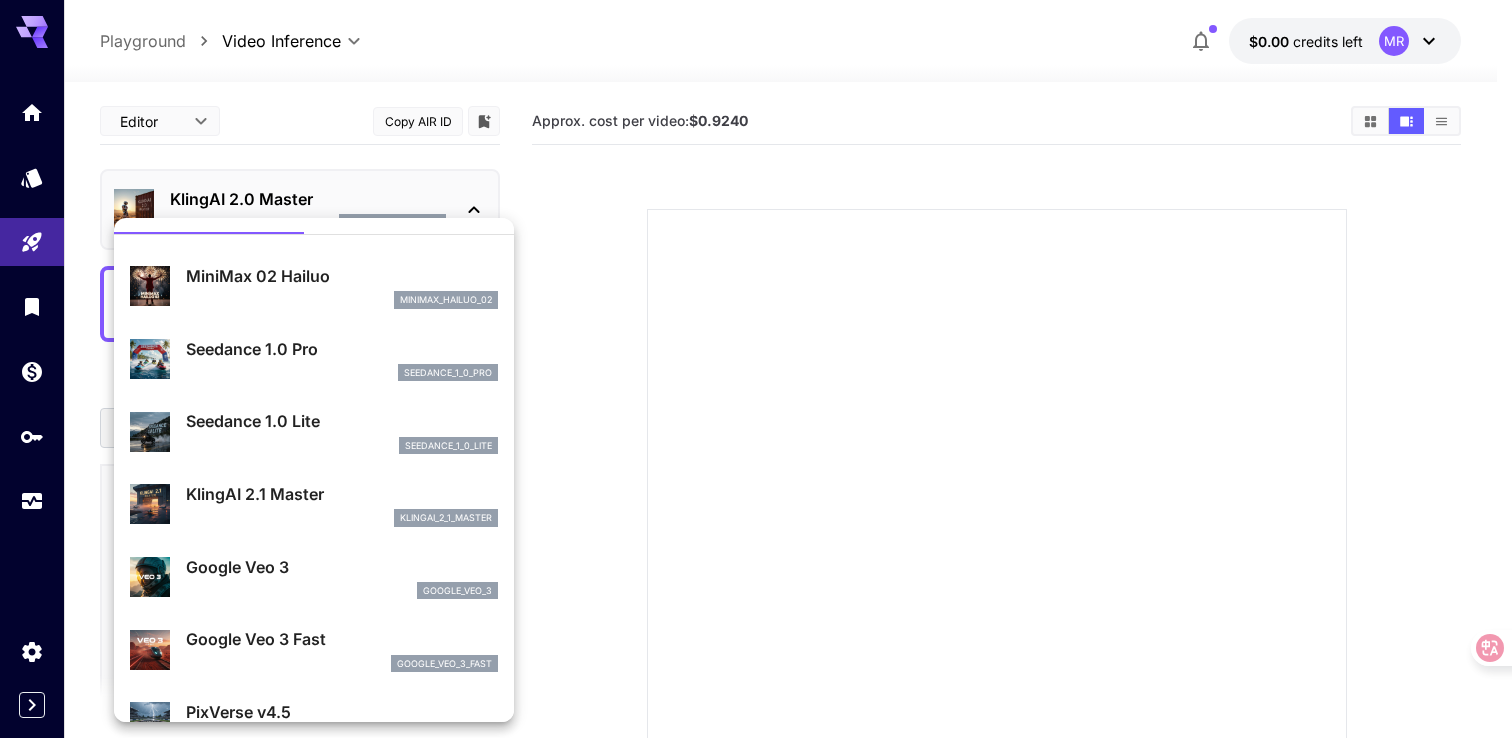 click at bounding box center (756, 369) 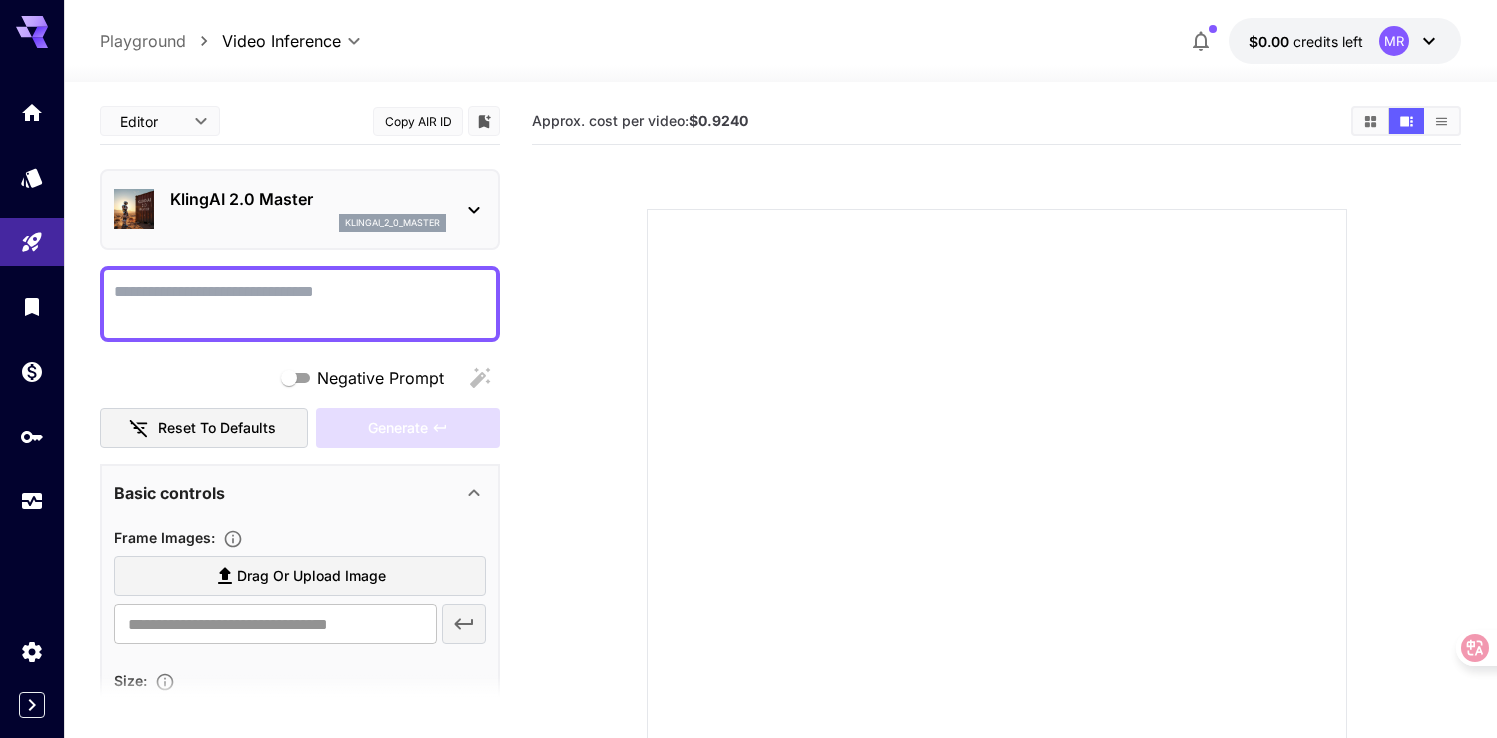 click on "klingai_2_0_master" at bounding box center (392, 223) 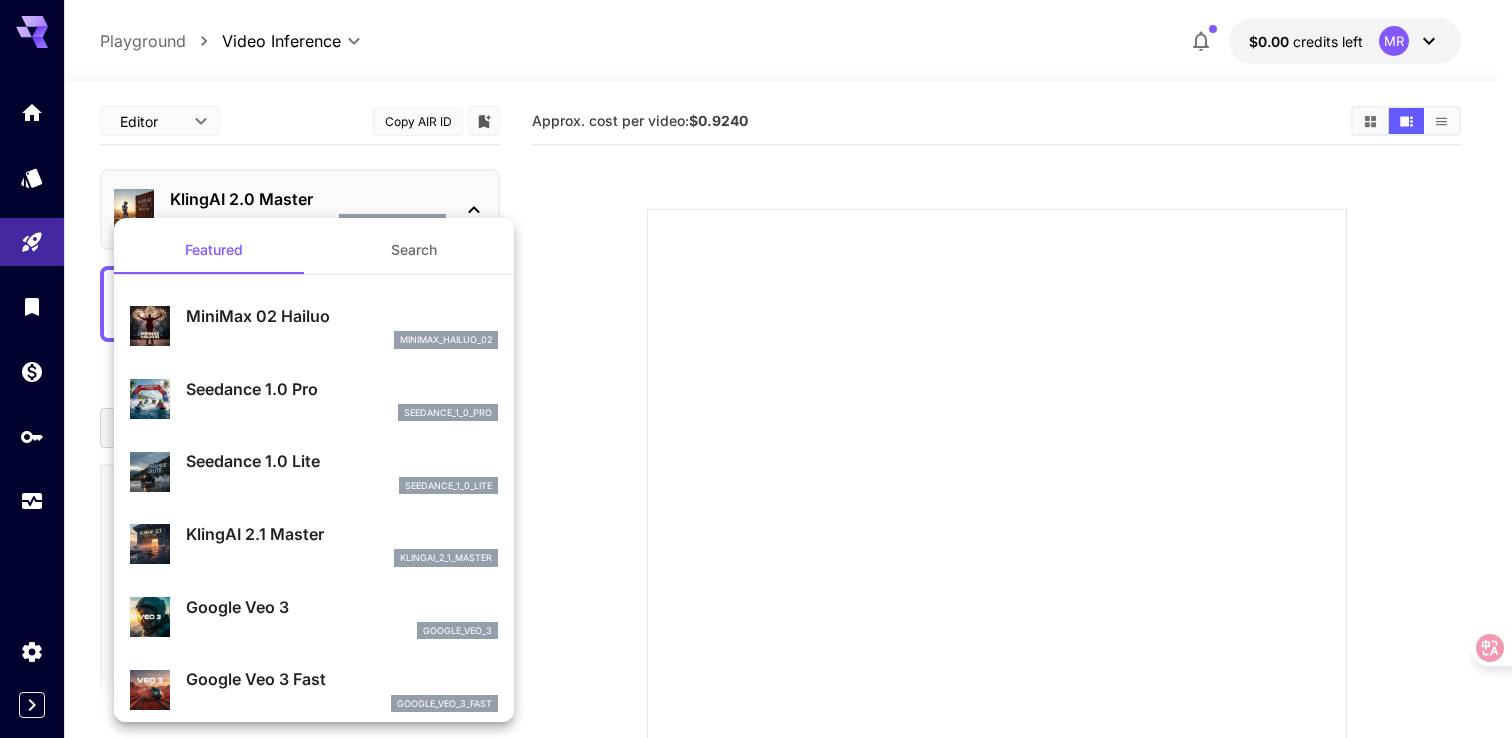 click at bounding box center [756, 369] 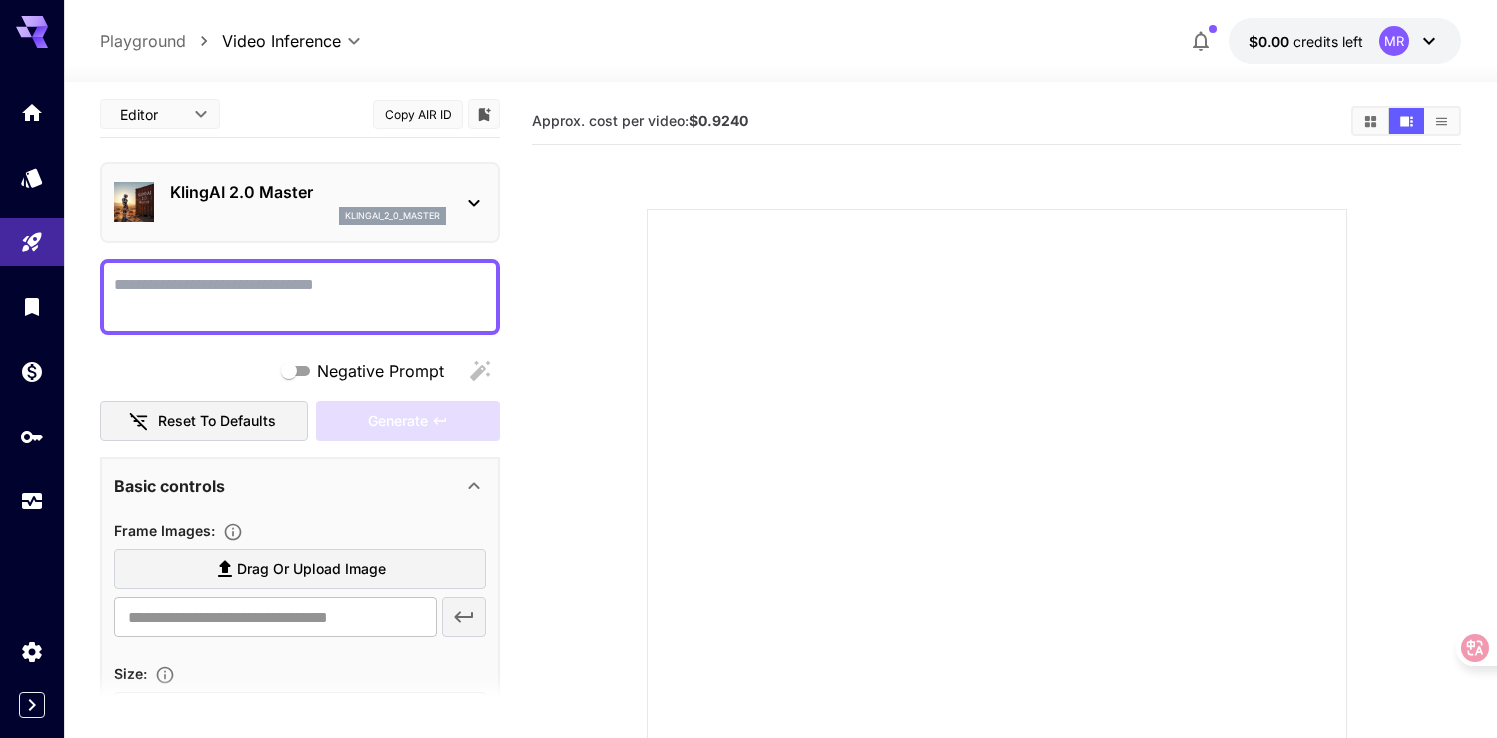 scroll, scrollTop: 12, scrollLeft: 0, axis: vertical 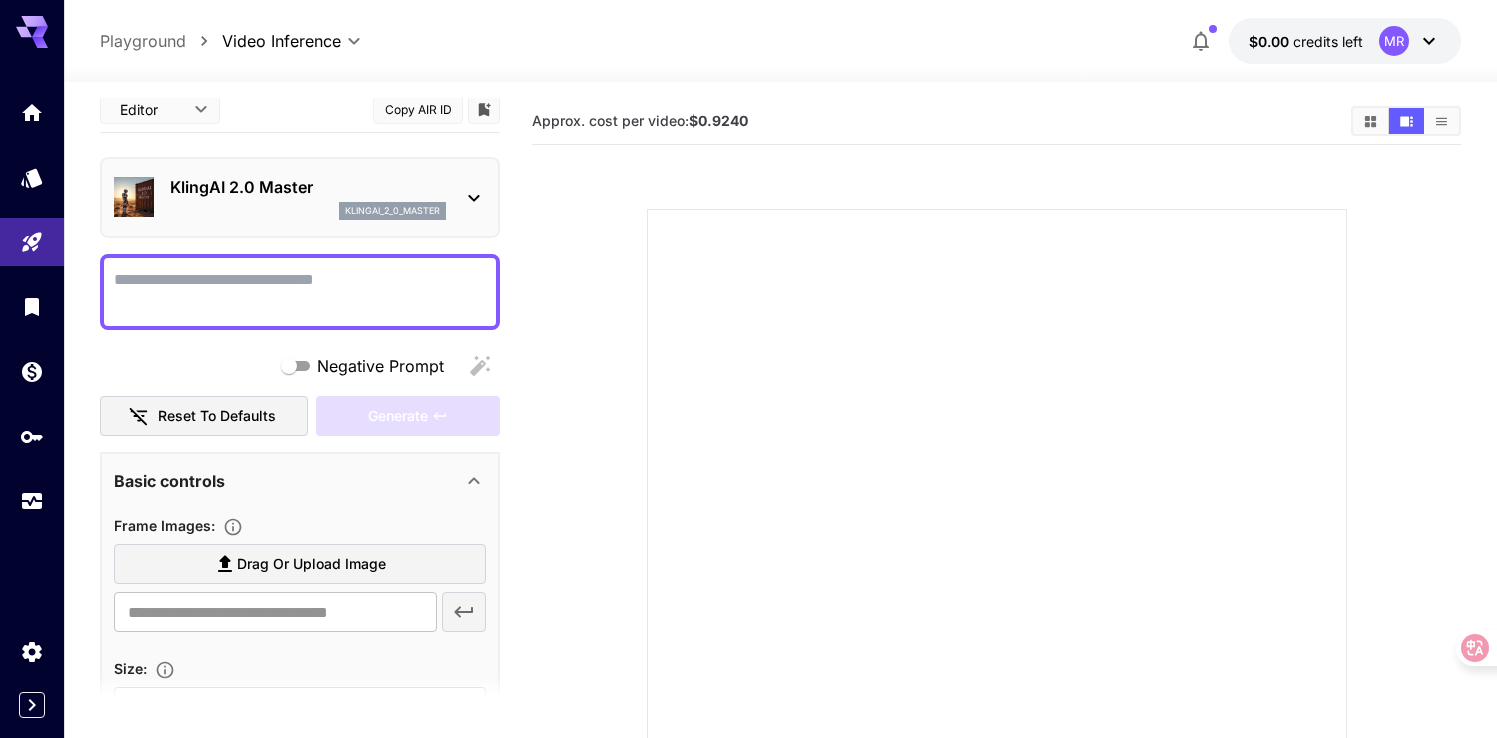 click on "klingai_2_0_master" at bounding box center (392, 211) 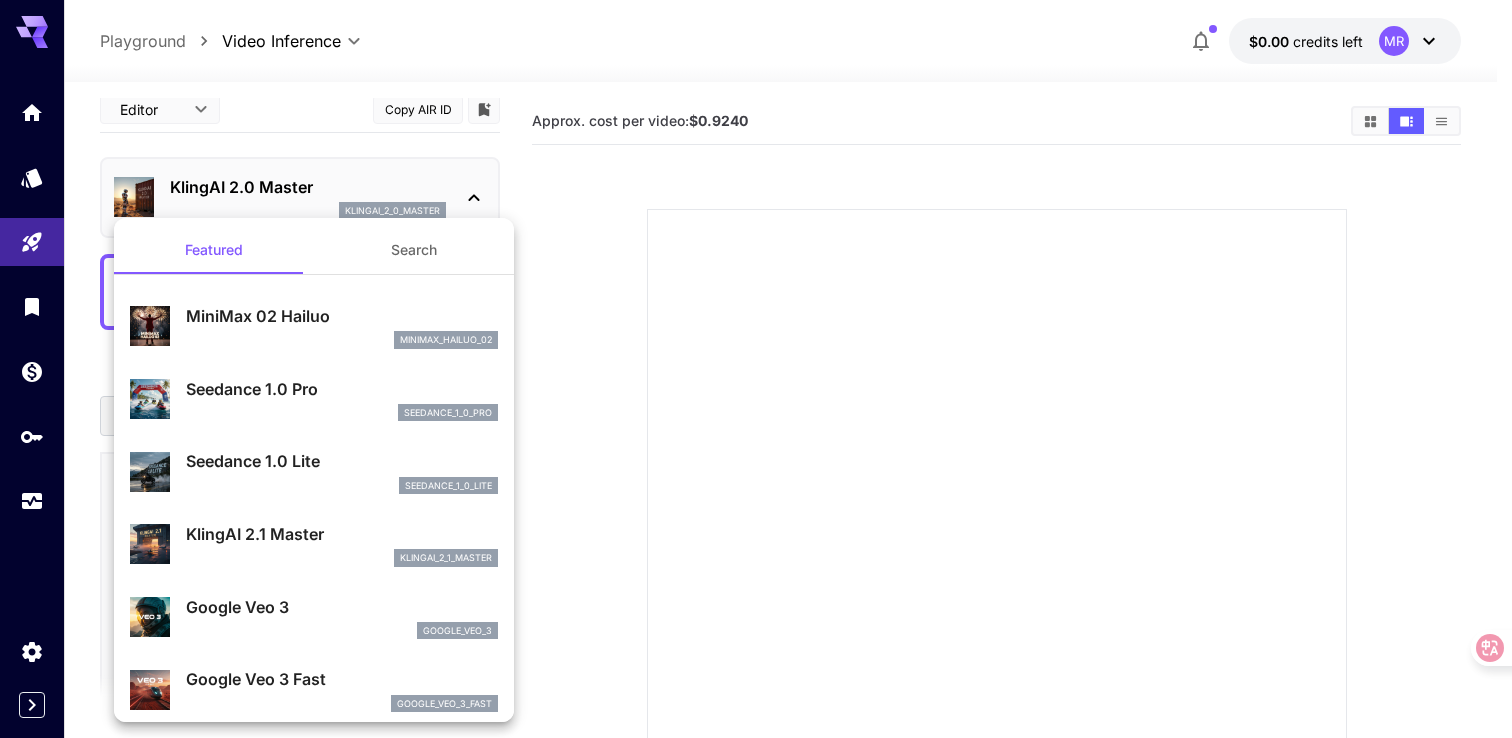 click at bounding box center (756, 369) 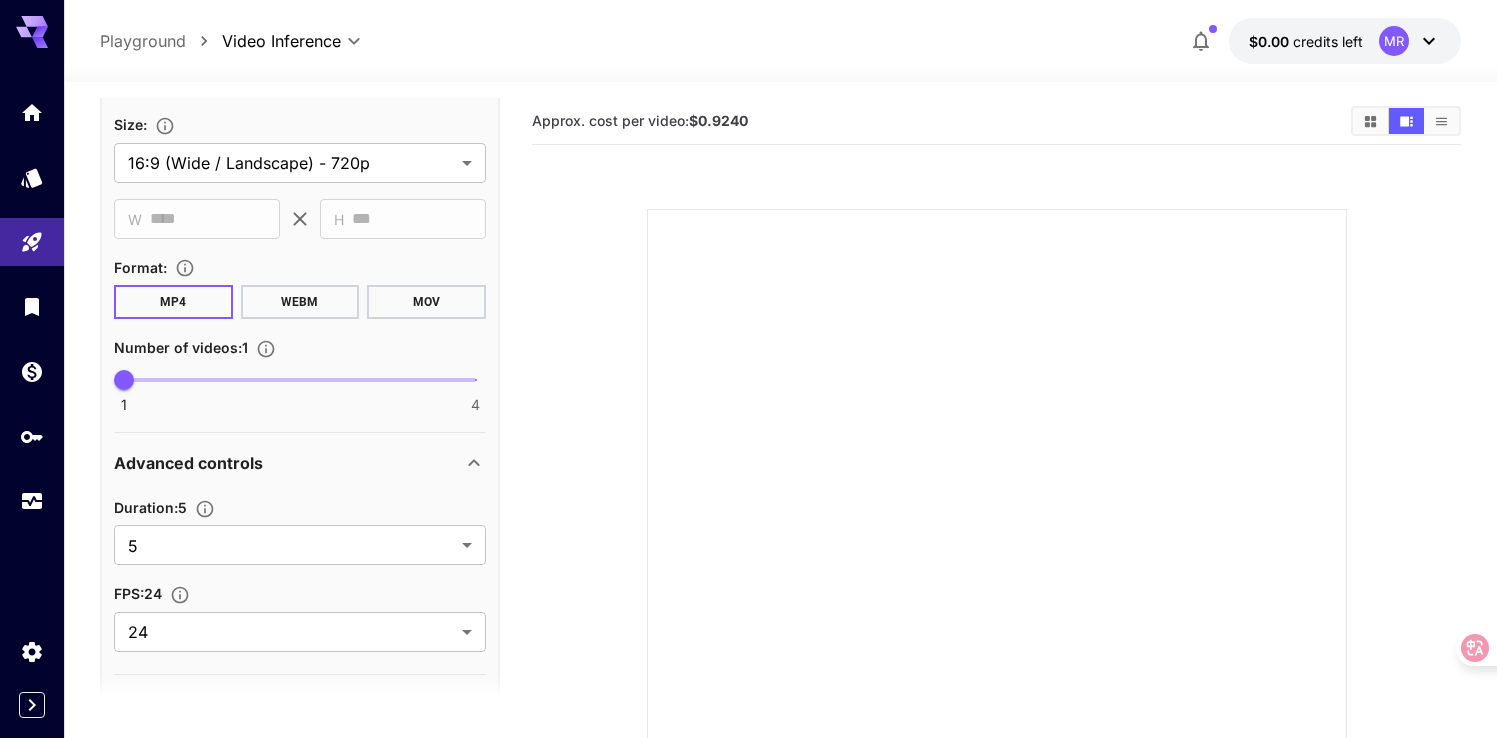 scroll, scrollTop: 516, scrollLeft: 0, axis: vertical 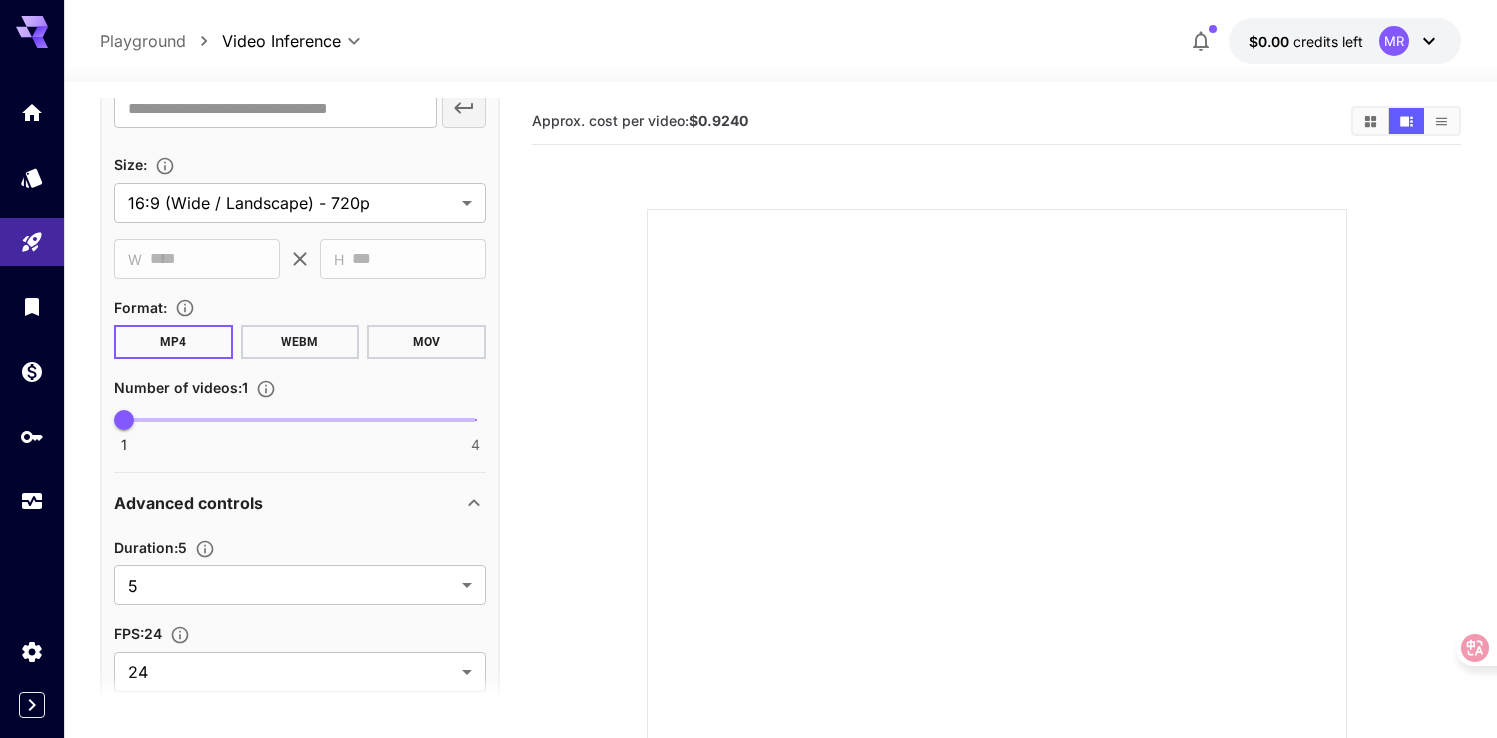 click on "WEBM" at bounding box center (300, 342) 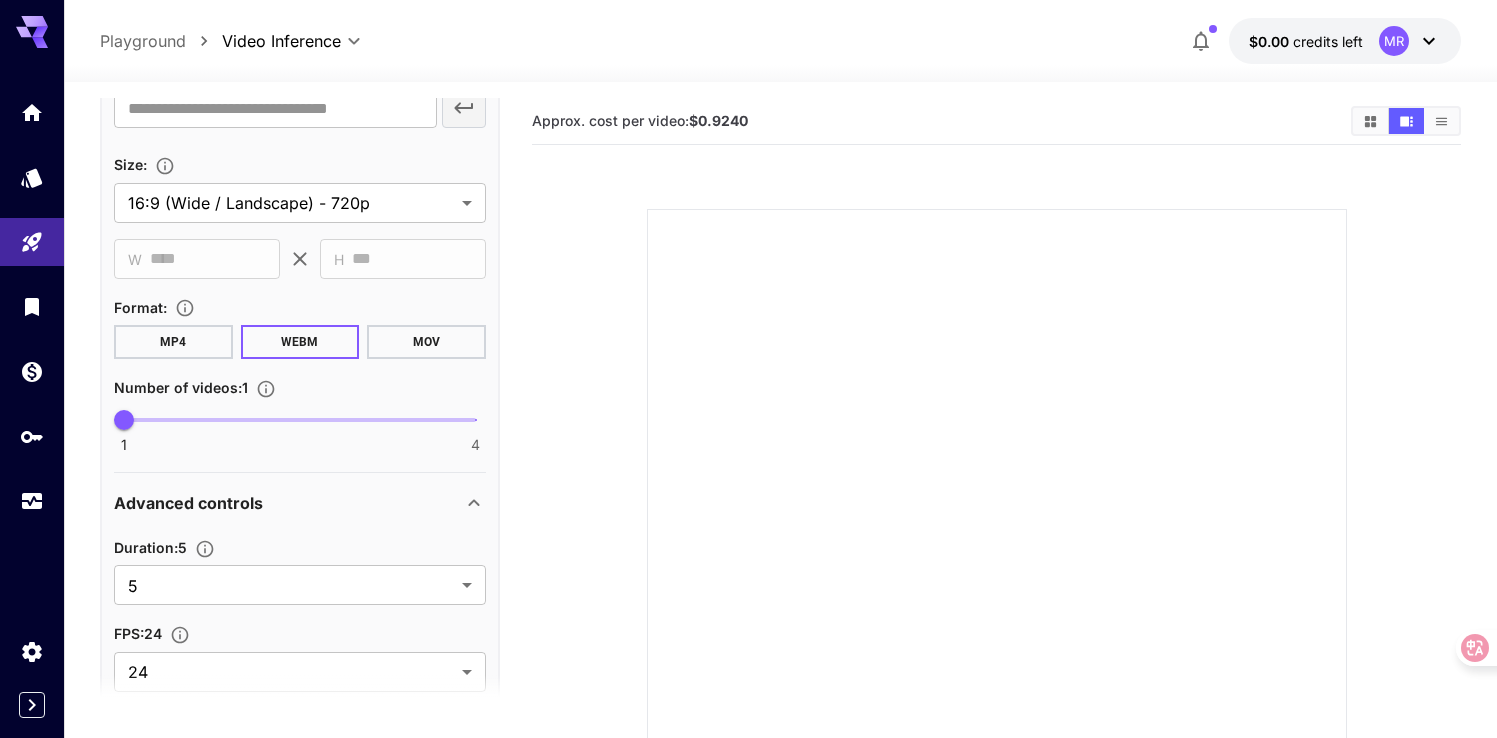 click on "MOV" at bounding box center [426, 342] 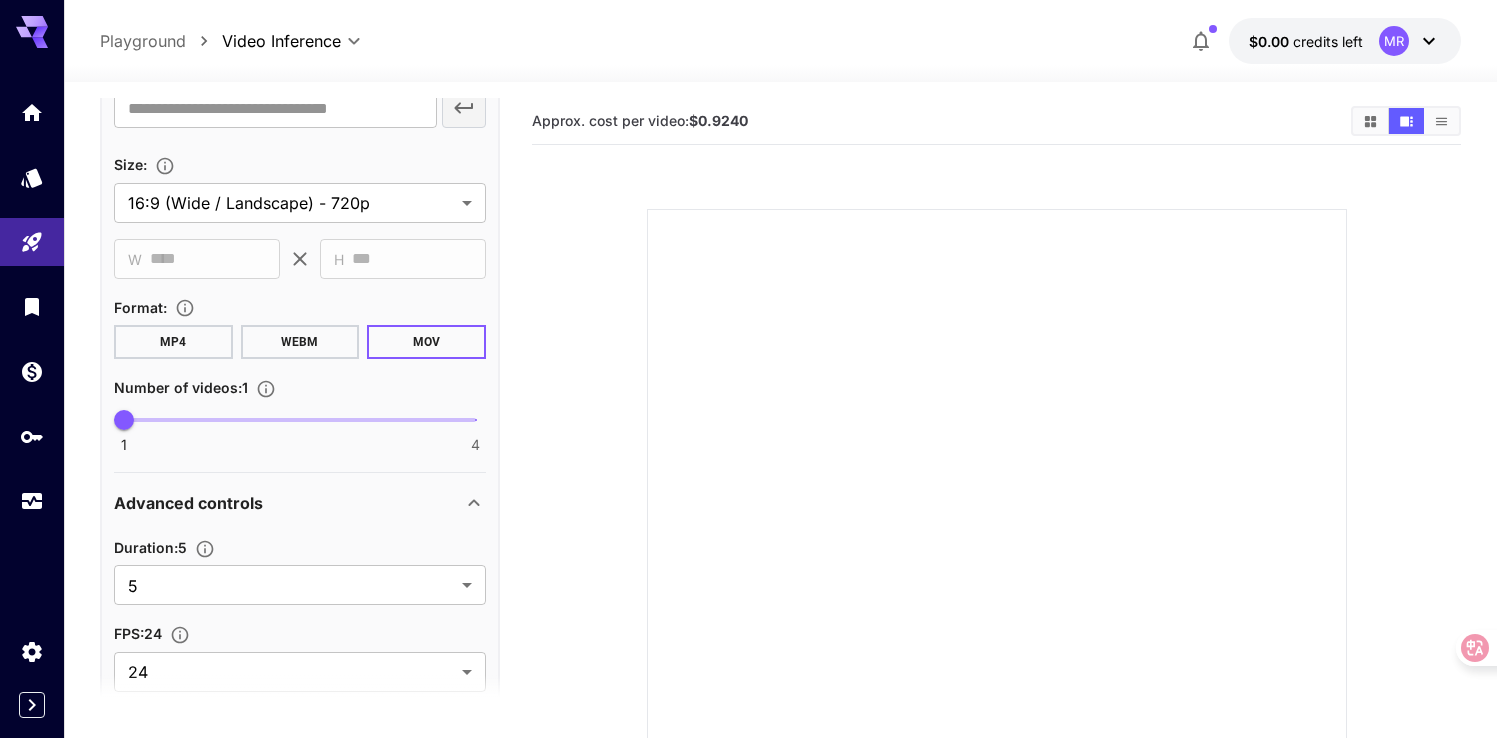 click on "MP4" at bounding box center [173, 342] 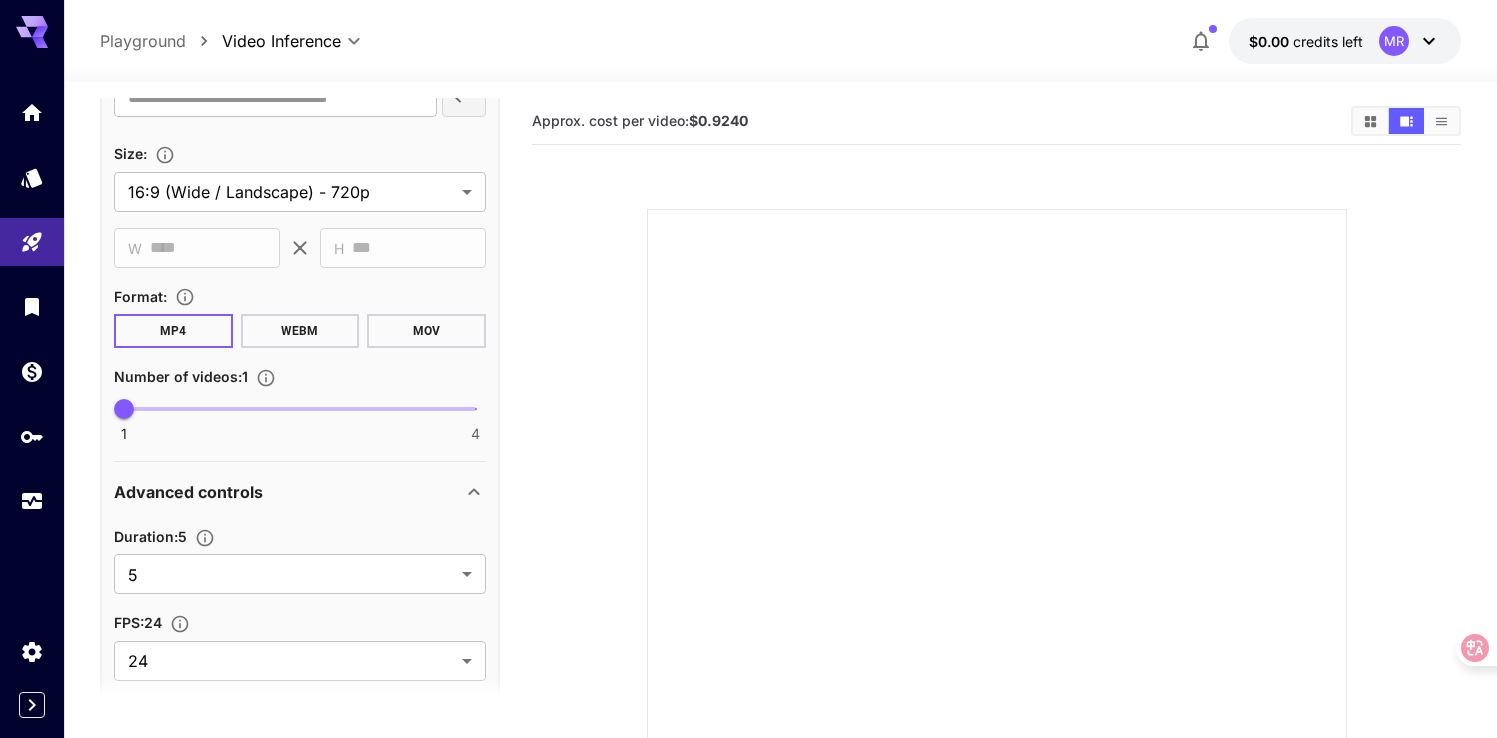 scroll, scrollTop: 618, scrollLeft: 0, axis: vertical 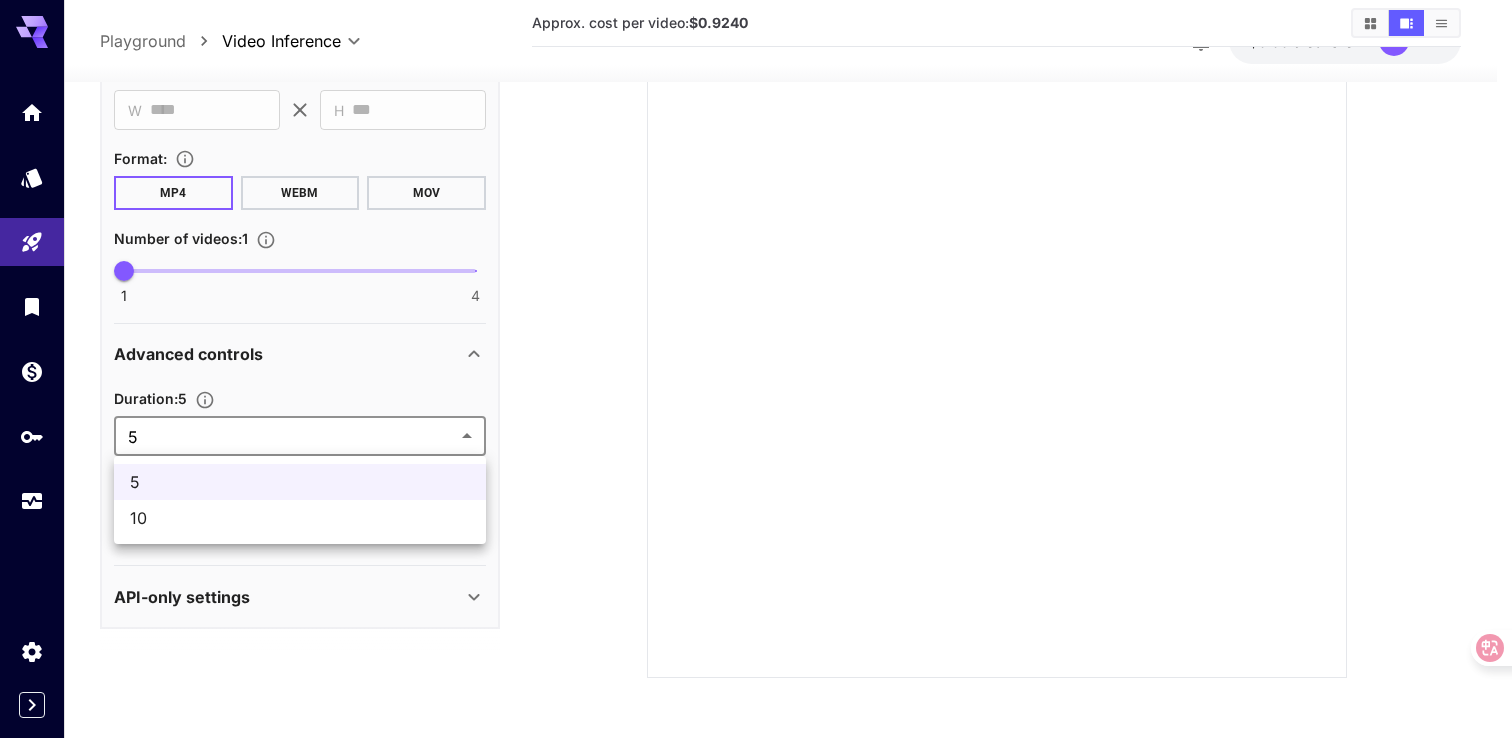 click on "**********" at bounding box center [756, 253] 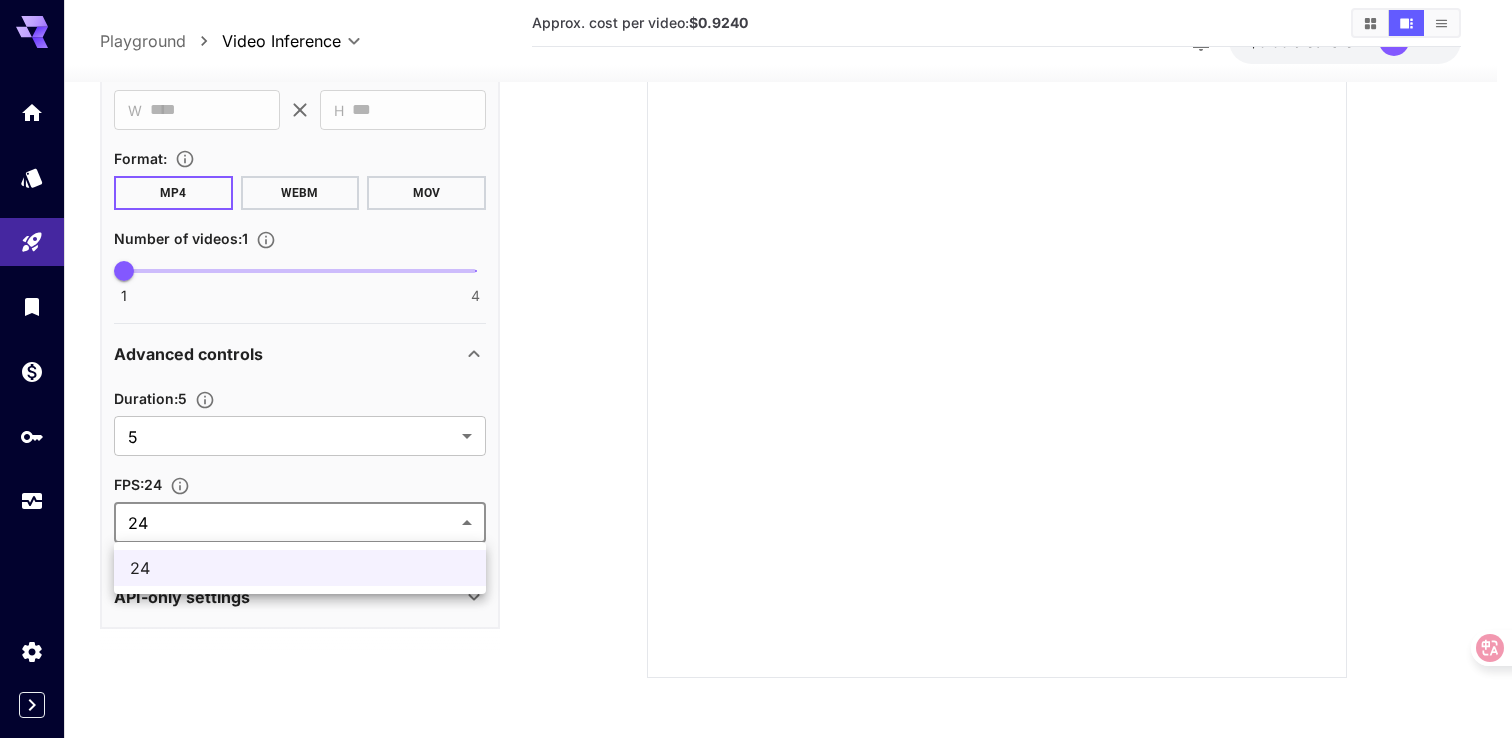 click on "**********" at bounding box center (756, 253) 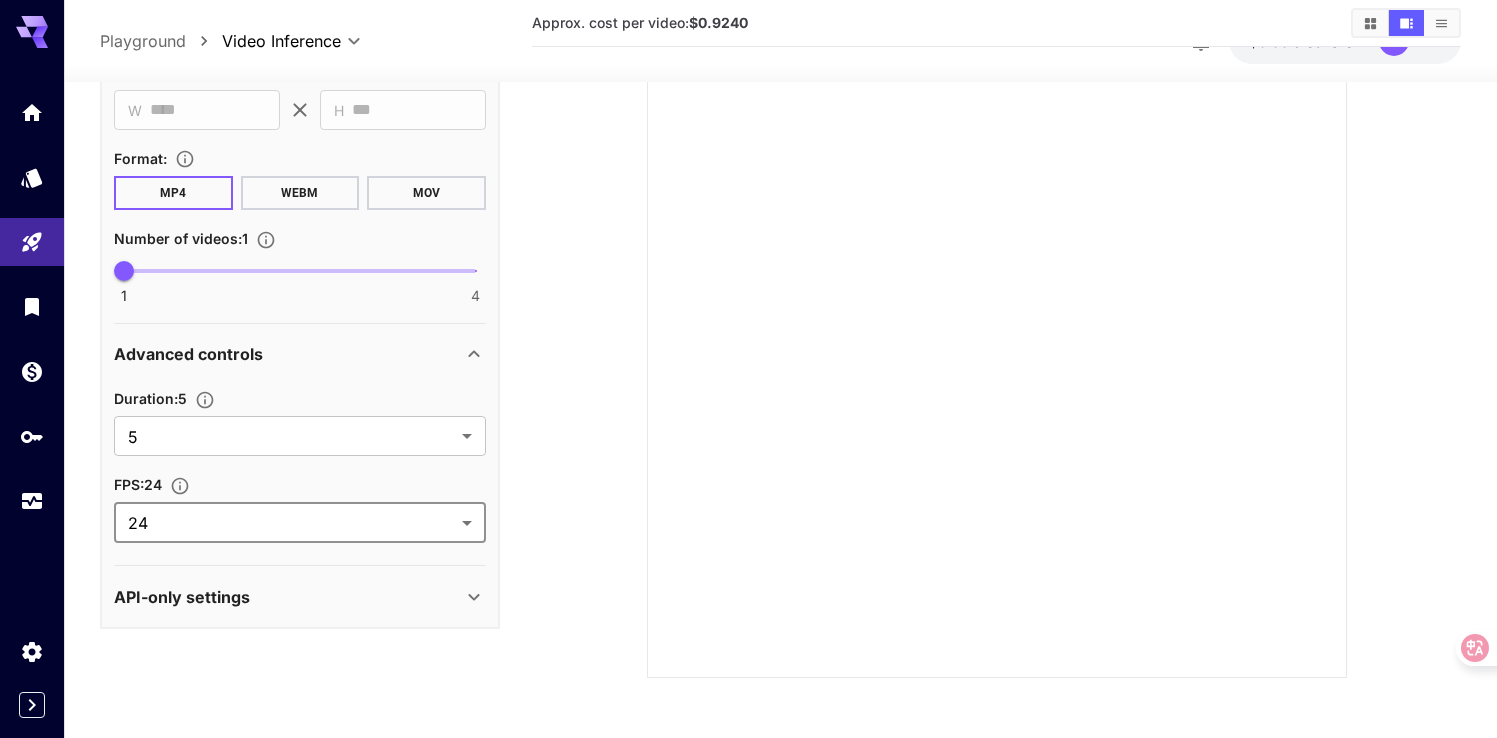 scroll, scrollTop: 0, scrollLeft: 0, axis: both 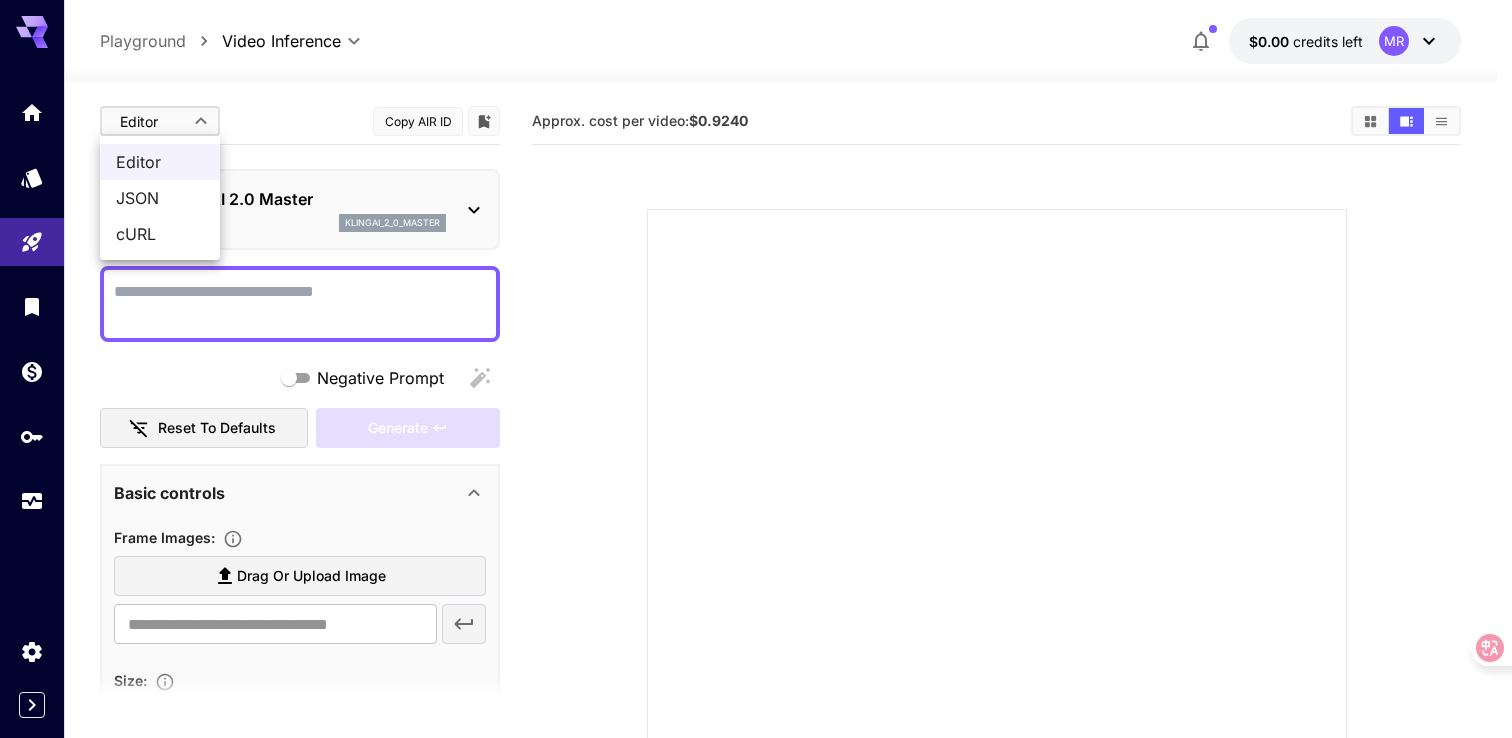 click on "**********" at bounding box center [756, 484] 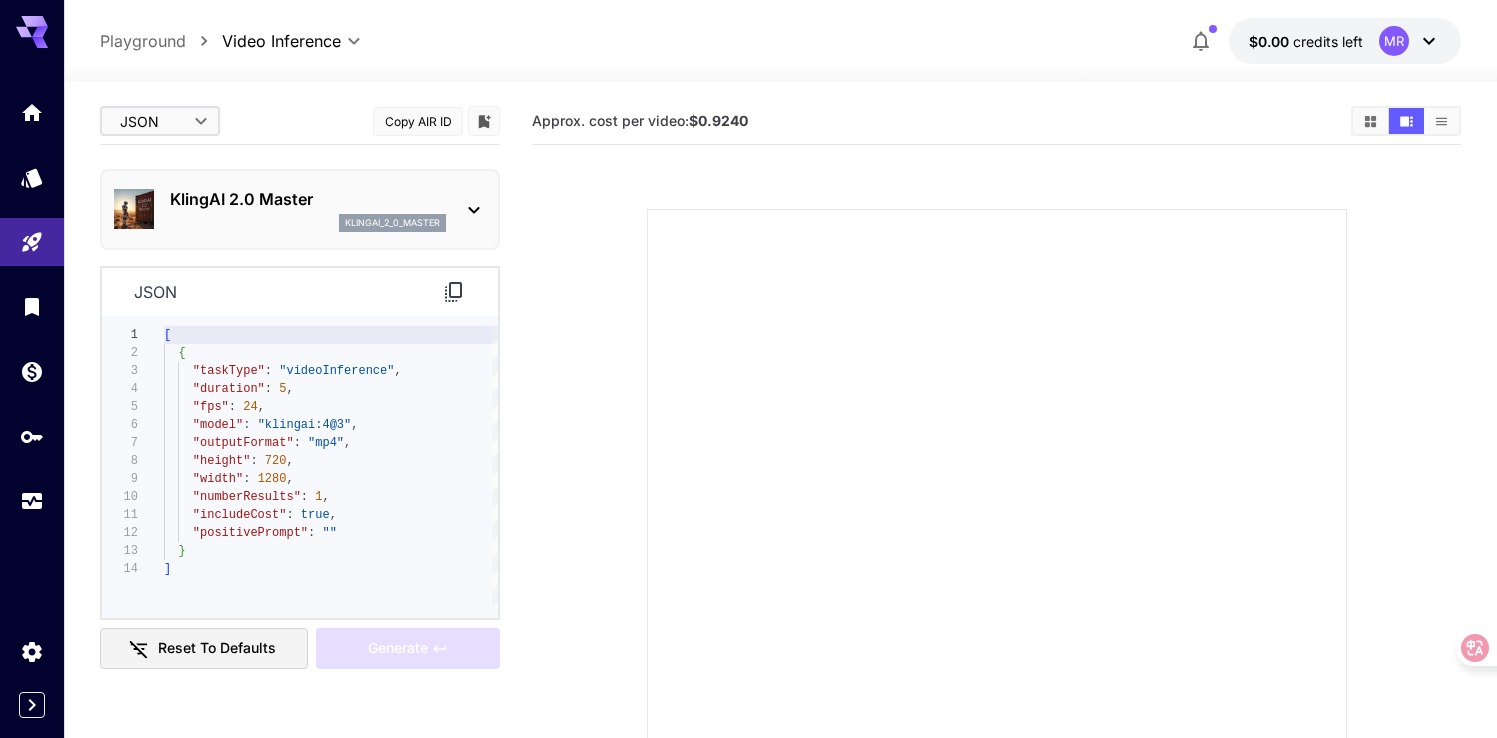 click on "$0.00    credits left  MR JSON **** ​ Copy AIR ID KlingAI 2.0 Master klingai_2_0_master json 1 2 3 4 5 6 7 8 9 10 11 12 13 14 [    {      "taskType" :   "videoInference" ,      "duration" :   5 ,      "fps" :   24 ,      "model" :   "klingai:4@3" ,      "outputFormat" :   "mp4" ,      "height" :   720 ,      "width" :   1280 ,      "numberResults" :   1 ,      "includeCost" :   true ,      "positivePrompt" :   ""    } ] Reset to defaults Generate   Approx. cost per video:  $0.9240" at bounding box center (748, 484) 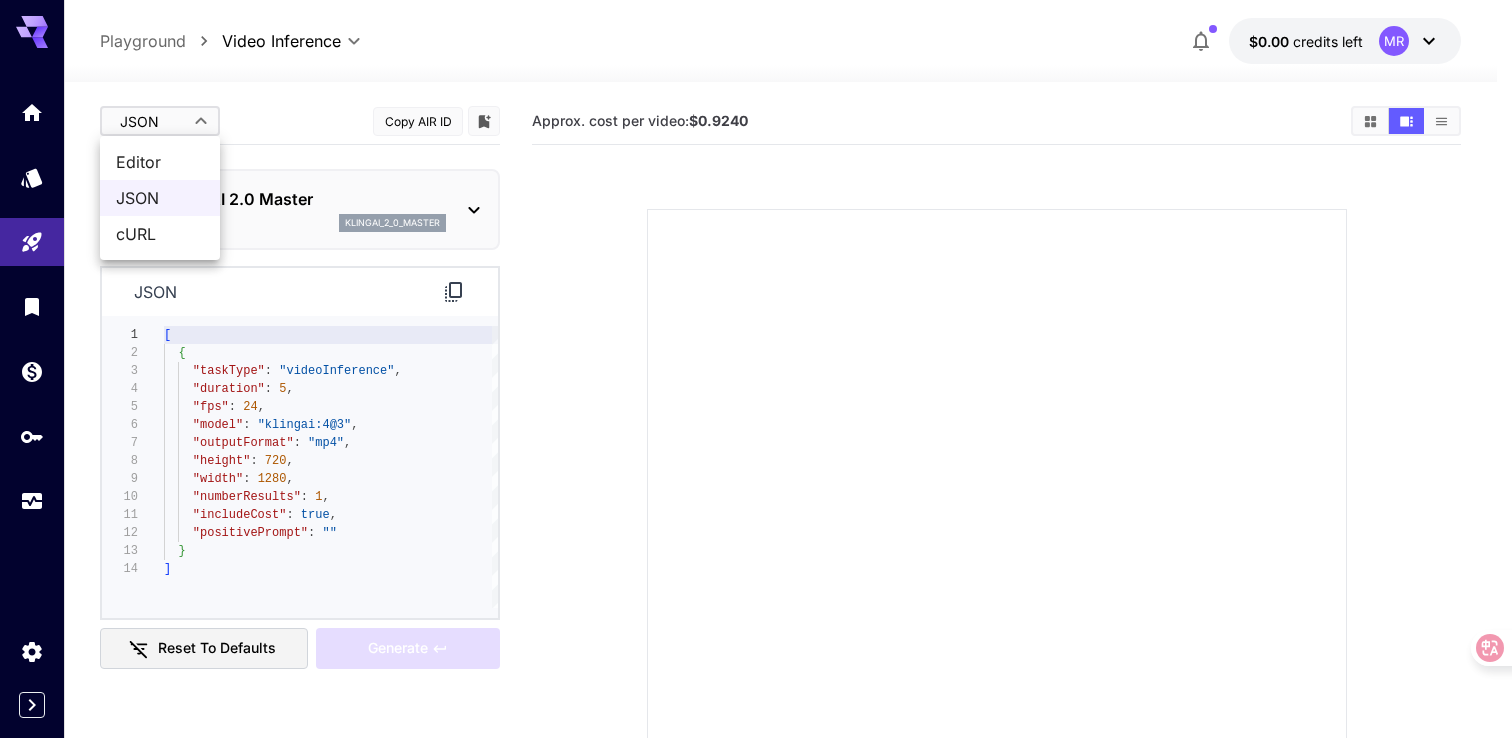 click on "Editor" at bounding box center [160, 162] 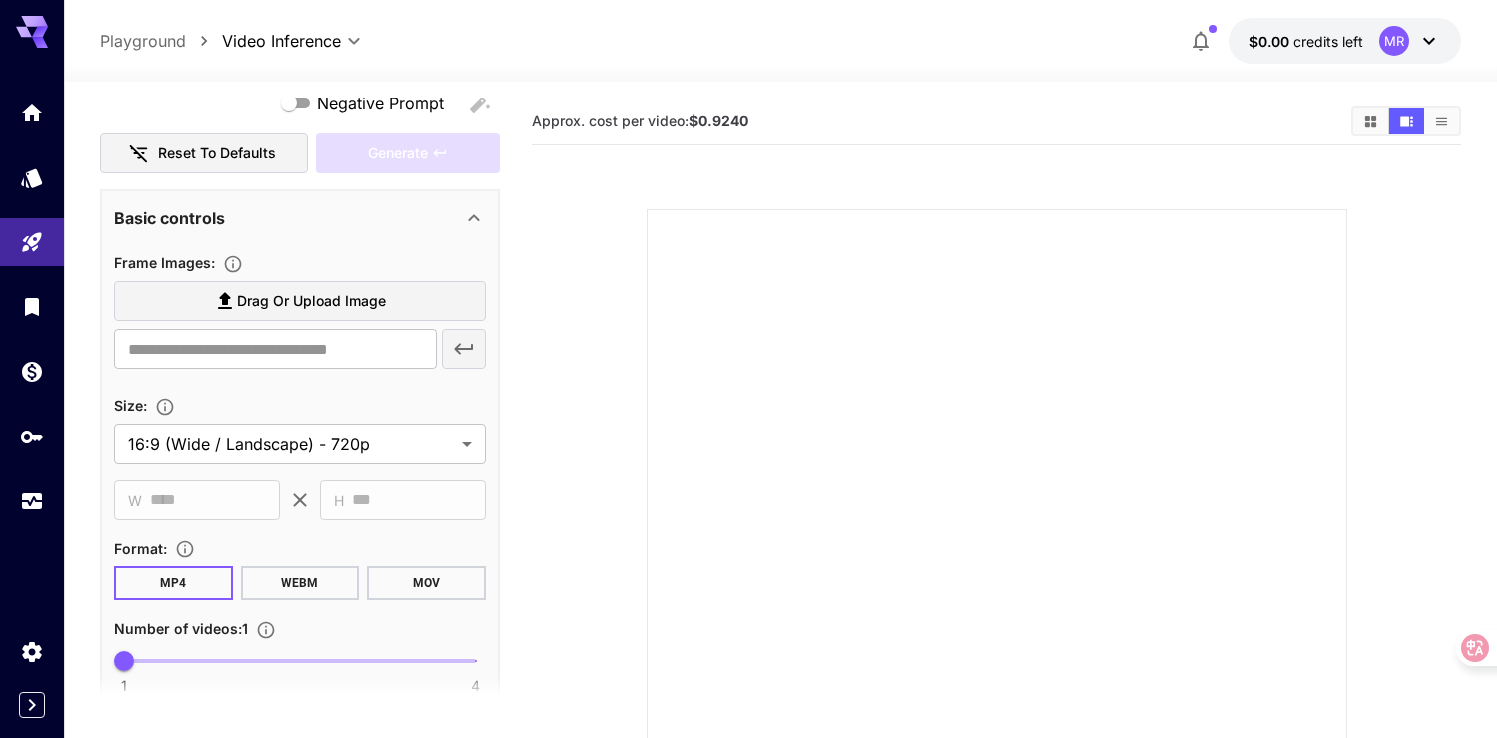 scroll, scrollTop: 280, scrollLeft: 0, axis: vertical 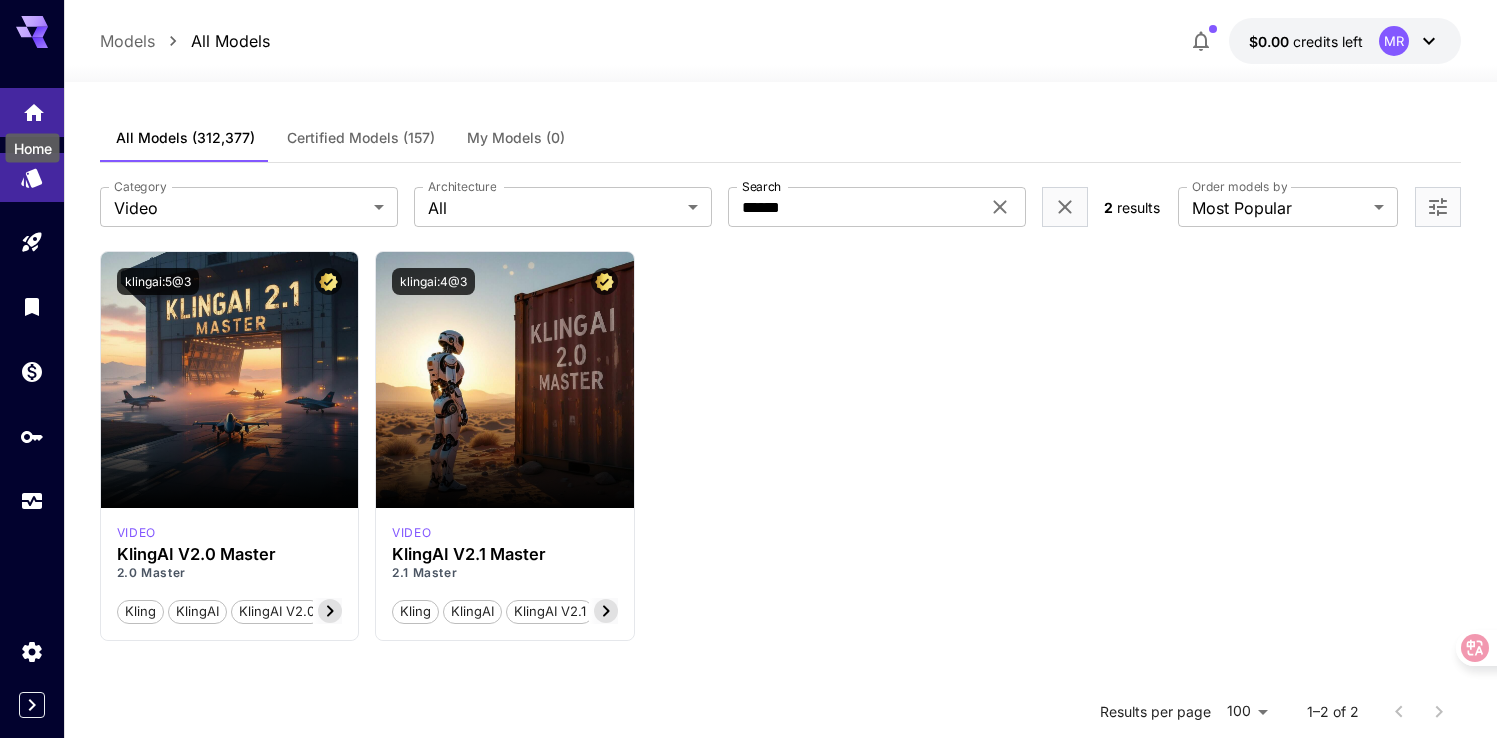 click 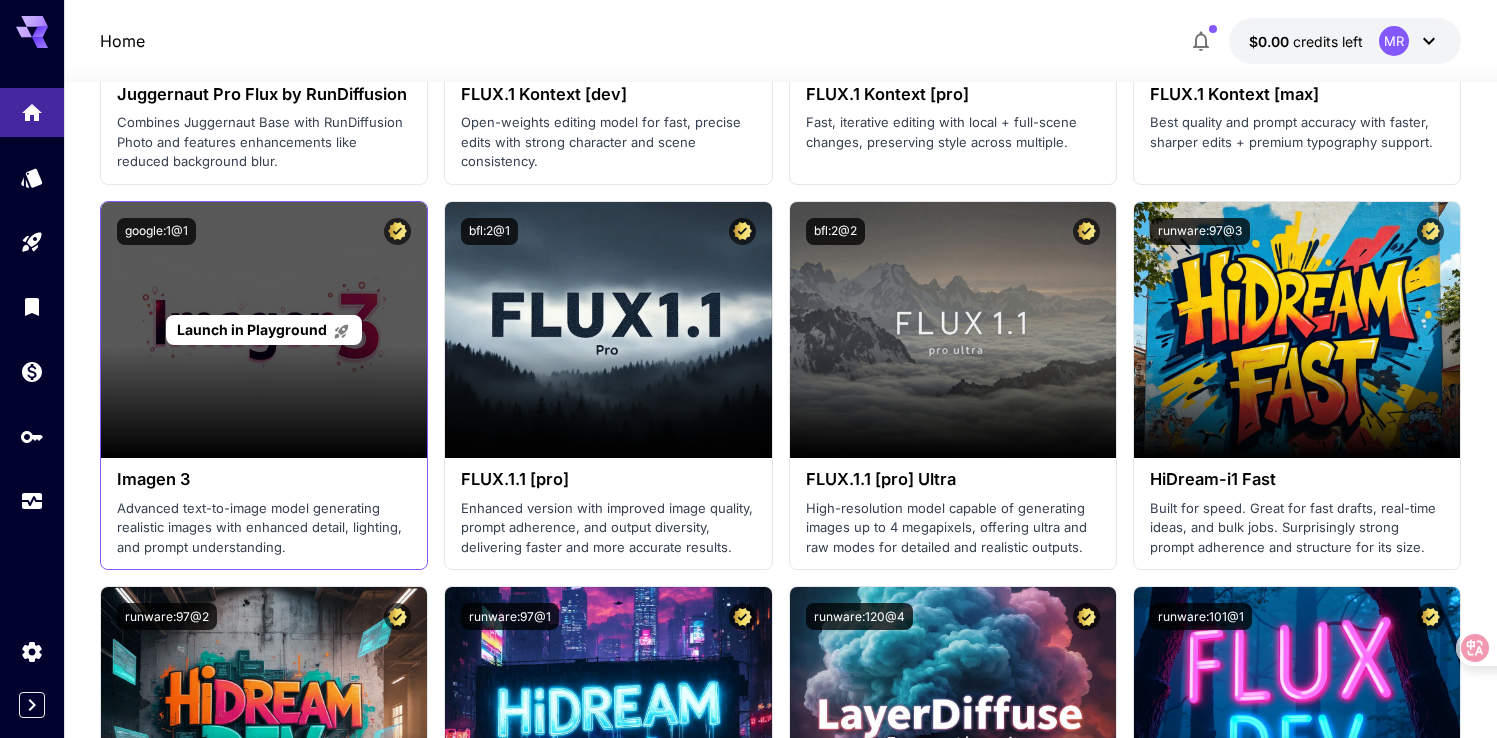 scroll, scrollTop: 3787, scrollLeft: 0, axis: vertical 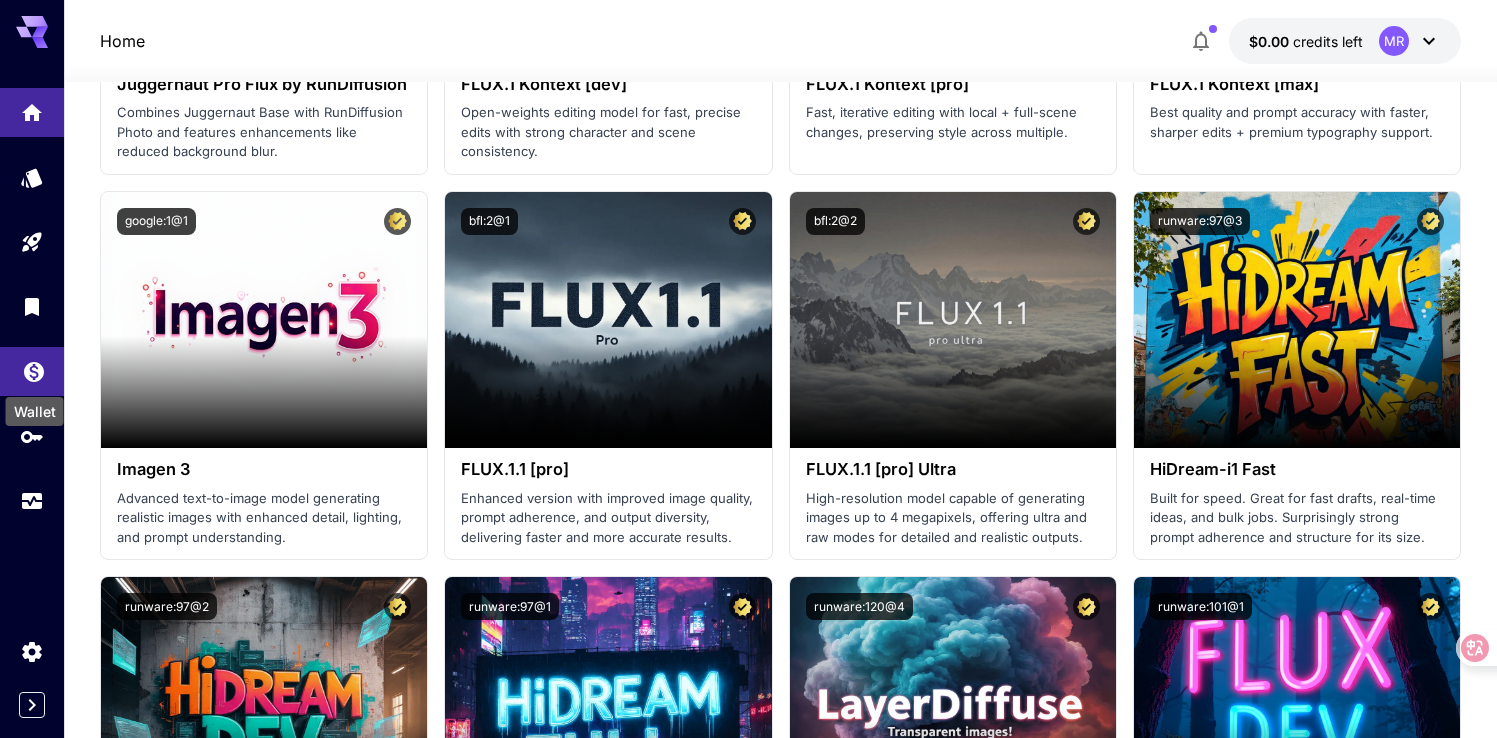 click 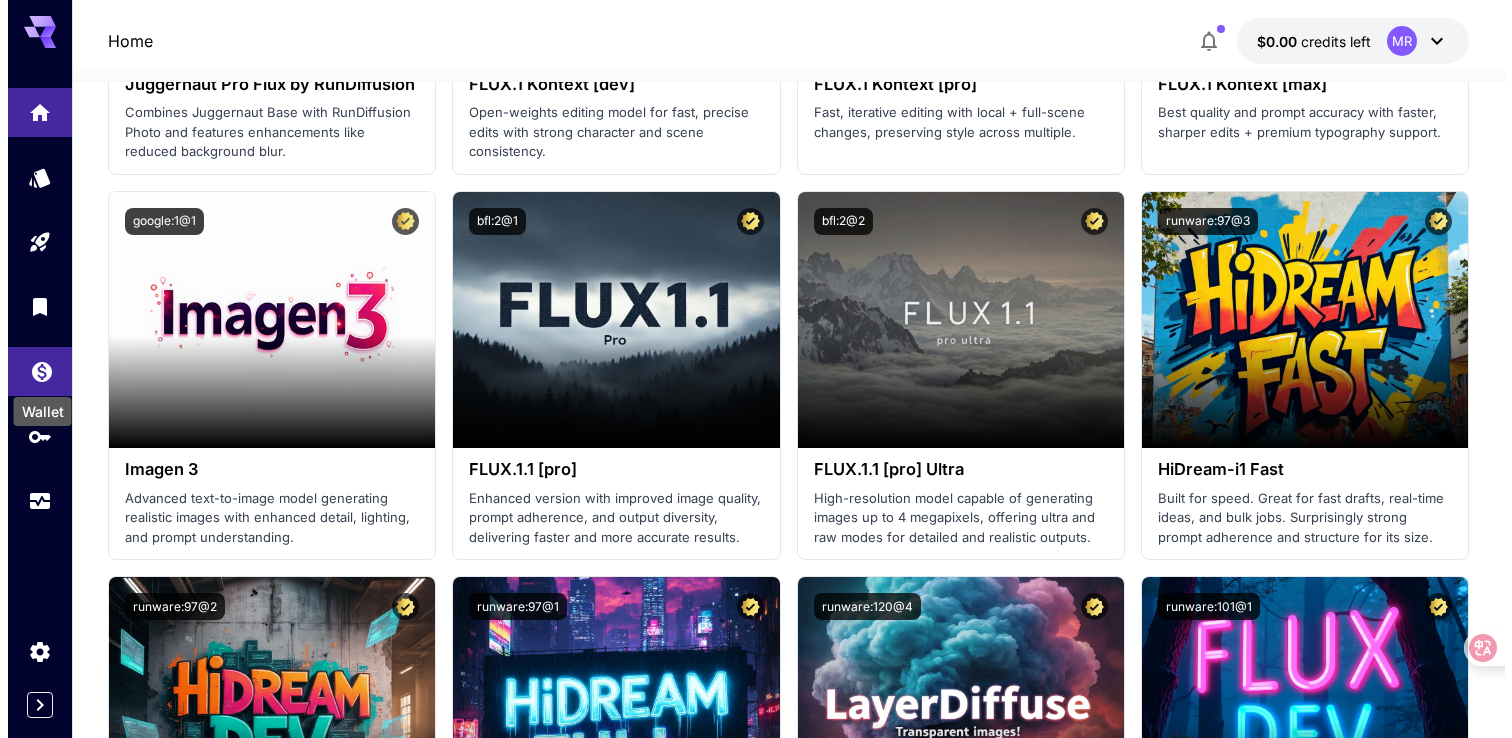 scroll, scrollTop: 0, scrollLeft: 0, axis: both 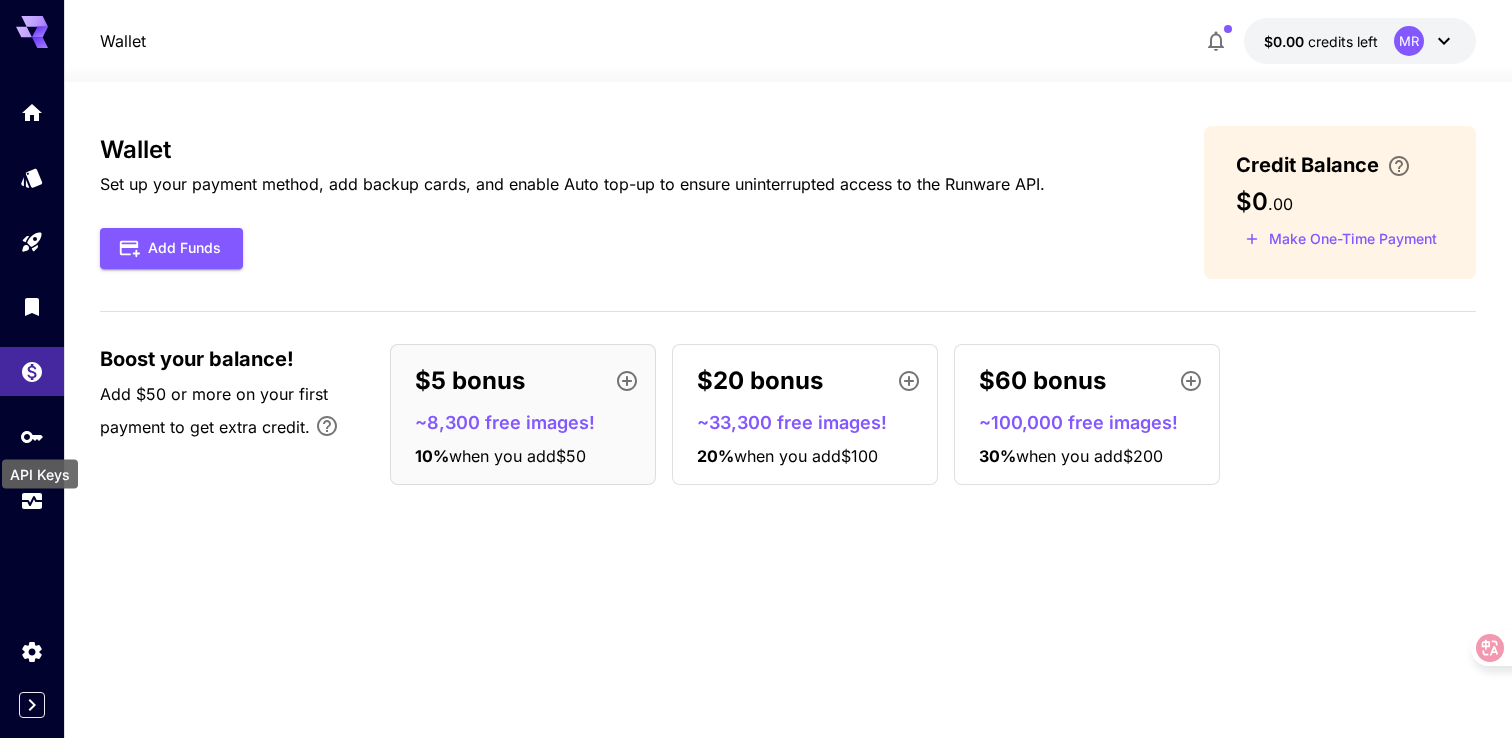click on "API Keys" at bounding box center [40, 468] 